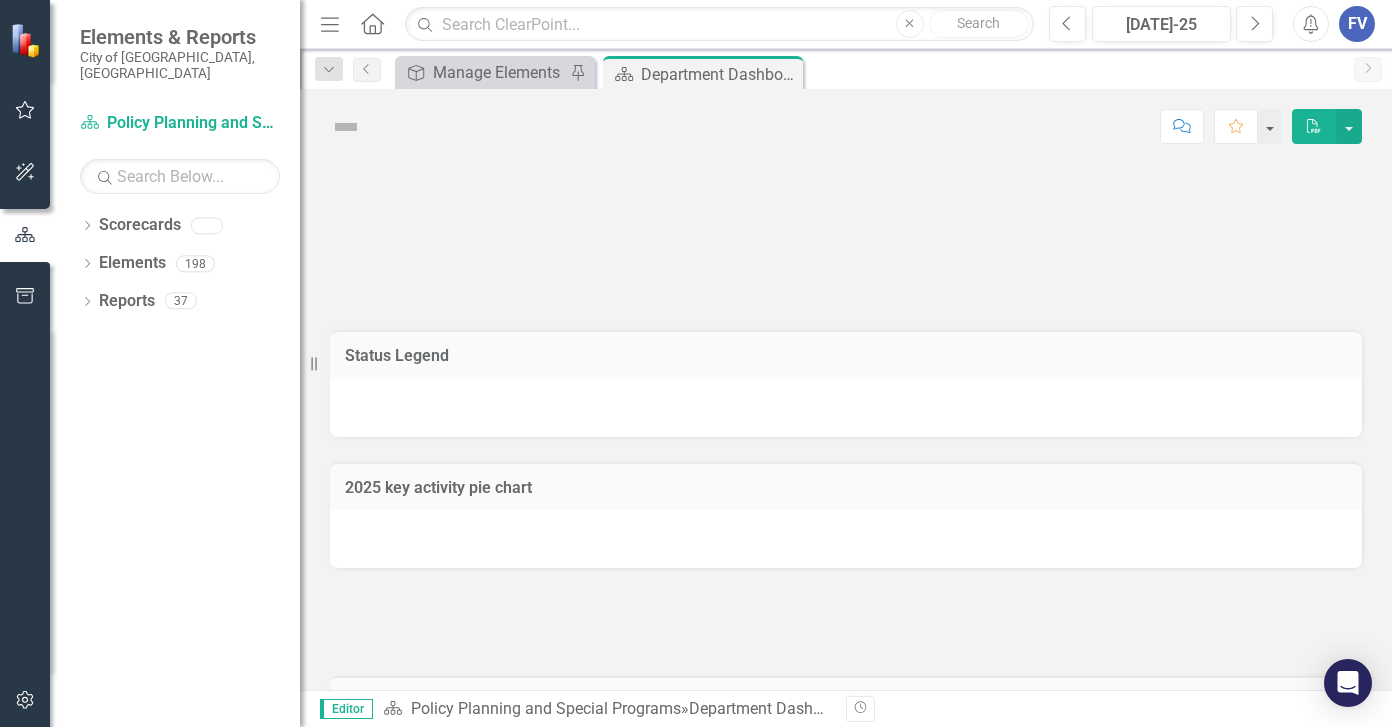 scroll, scrollTop: 0, scrollLeft: 0, axis: both 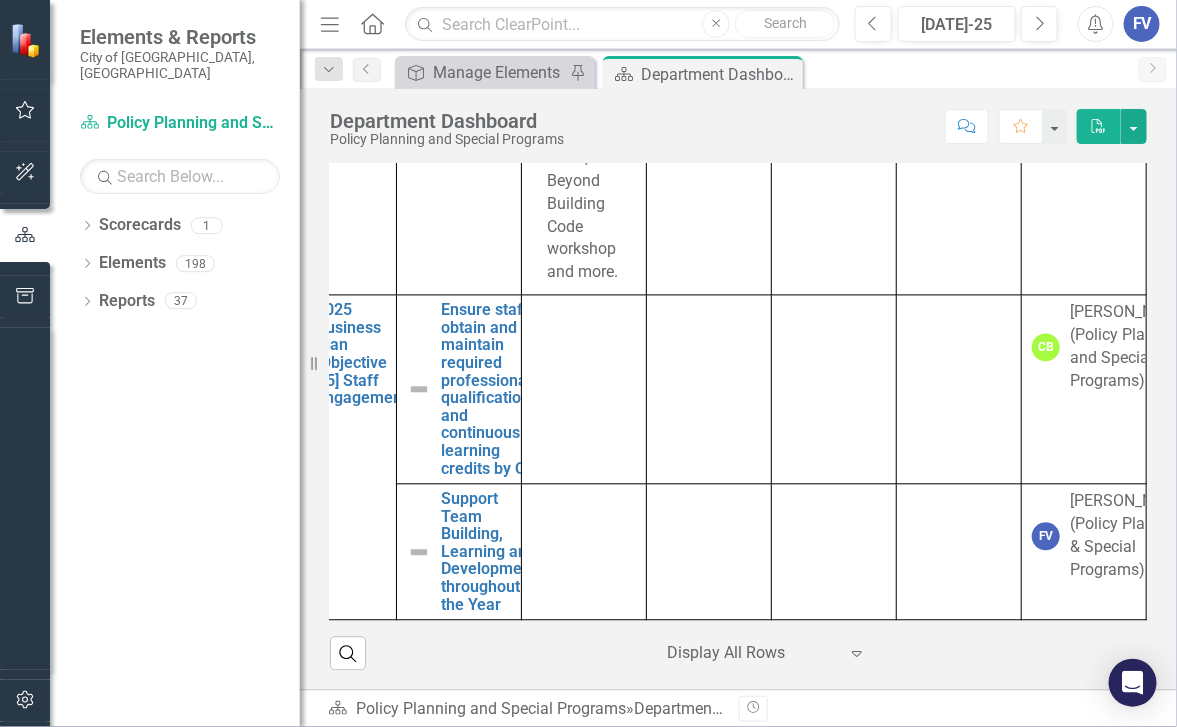 click on "Dropdown Scorecards 1 Policy Planning and Special Programs Dropdown Elements 198 Dropdown Objective Objectives 12 2025 Business Plan [Executive Summary] 2025 Business Plan [Objective #1] Develop, co-ordinate and manage complete communities and a distinct mixed-use downtown  through the Official Plan Review, Secondary Plans, Block Plans and special studies and initiatives in support of provincial and regional policies. 2025 Business Plan [Objective #2] Develop VMC as a complete Community  2025 Business Plan [Objective #4] Implement Green Directions [GEOGRAPHIC_DATA], Sustainable Neighbourhood Action Plan and climate change initiatives 2026 Business Plan [Executive Summary] 2025 Business Plan [Objective #5] Staff Engagement 2024 Business Plan [Executive Summary] 2026 Business Plan [Objective #2]: Develop VMC as a Complete Community 2026 Business Plan [Objective #3]: Implement Green Directions [GEOGRAPHIC_DATA], Sustainable Neighbourhood Action Plan and climate change initiatives to promote [PERSON_NAME] as a green and resilient city 131" at bounding box center [175, 468] 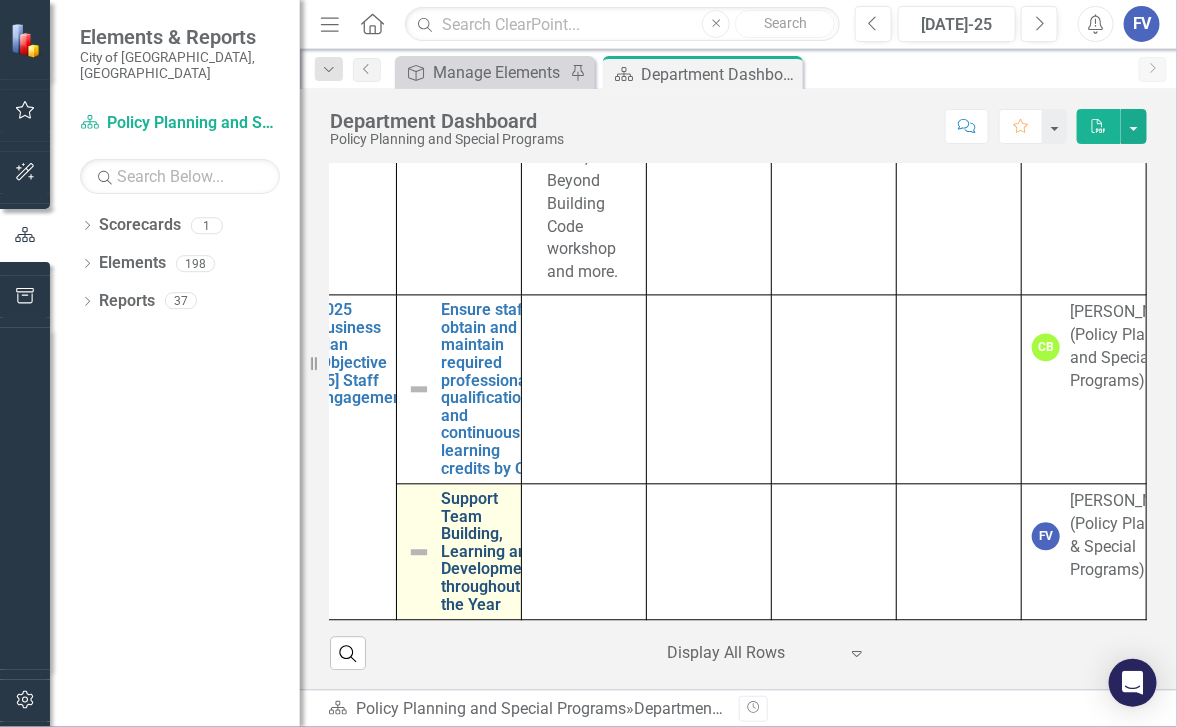 click on "Support Team Building, Learning and Development throughout the Year" at bounding box center [488, 551] 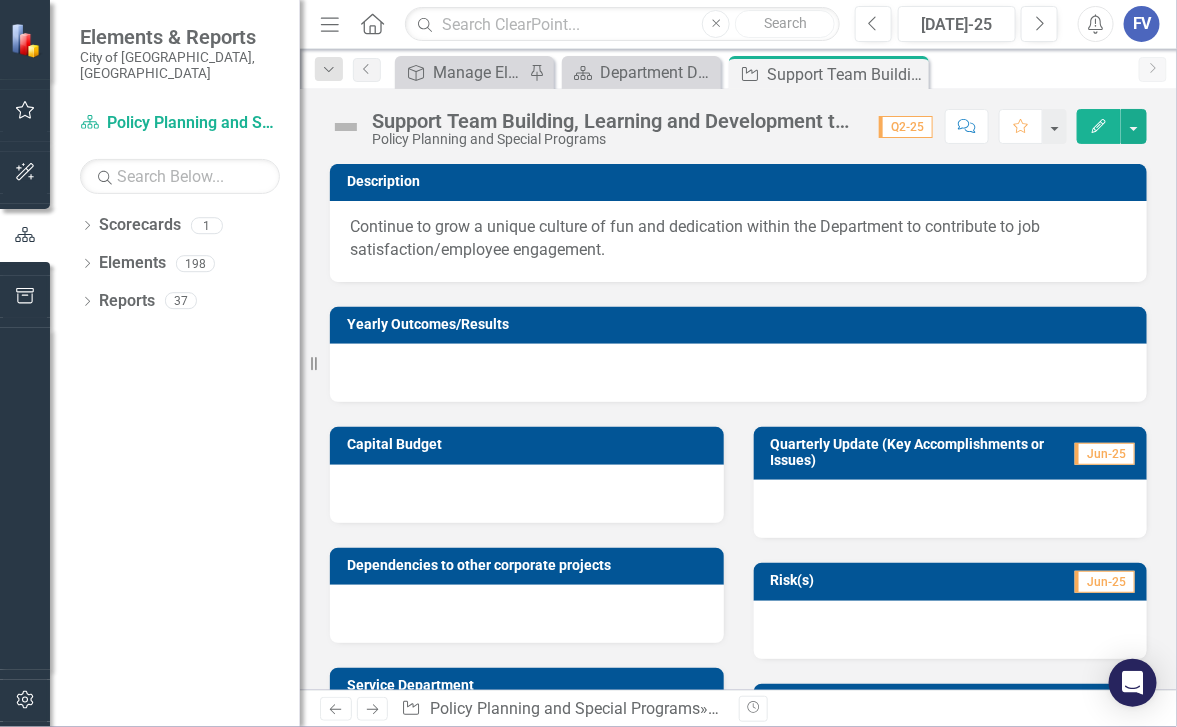 click on "Elements & Reports City of [GEOGRAPHIC_DATA], ON Scorecard Policy Planning and Special Programs Search Dropdown Scorecards 1 Policy Planning and Special Programs Dropdown Elements 198 Dropdown Objective Objectives 12 2025 Business Plan [Executive Summary] 2025 Business Plan [Objective #1] Develop, co-ordinate and manage complete communities and a distinct mixed-use downtown  through the Official Plan Review, Secondary Plans, Block Plans and special studies and initiatives in support of provincial and regional policies. 2025 Business Plan [Objective #2] Develop VMC as a complete Community  2025 Business Plan [Objective #4] Implement Green Directions [PERSON_NAME], Sustainable Neighbourhood Action Plan and climate change initiatives 2026 Business Plan [Executive Summary] 2025 Business Plan [Objective #5] Staff Engagement 2024 Business Plan [Executive Summary] 2026 Business Plan [Objective #2]: Develop VMC as a Complete Community 2026 Business Plan [Objective #5] Staff Engagement Dropdown Key Activity Key Activities" at bounding box center [588, 363] 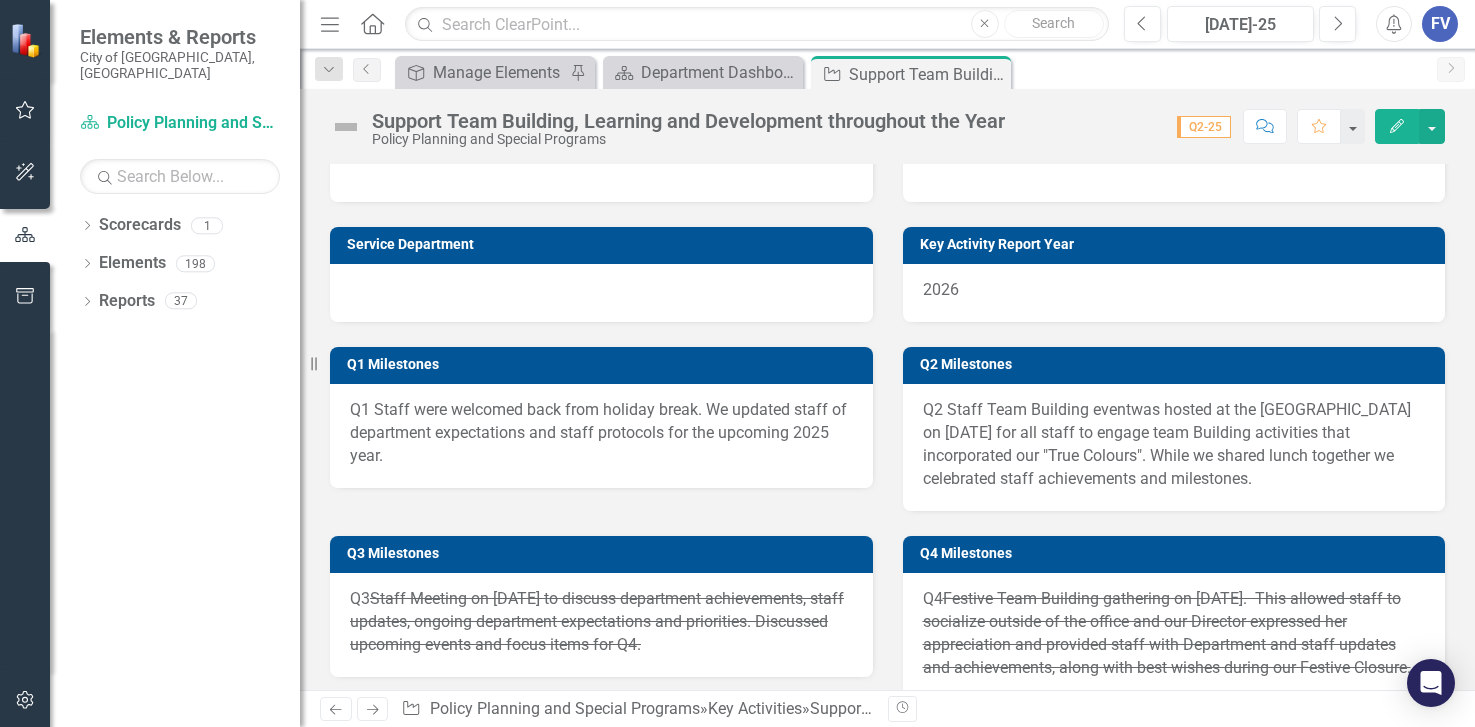scroll, scrollTop: 499, scrollLeft: 0, axis: vertical 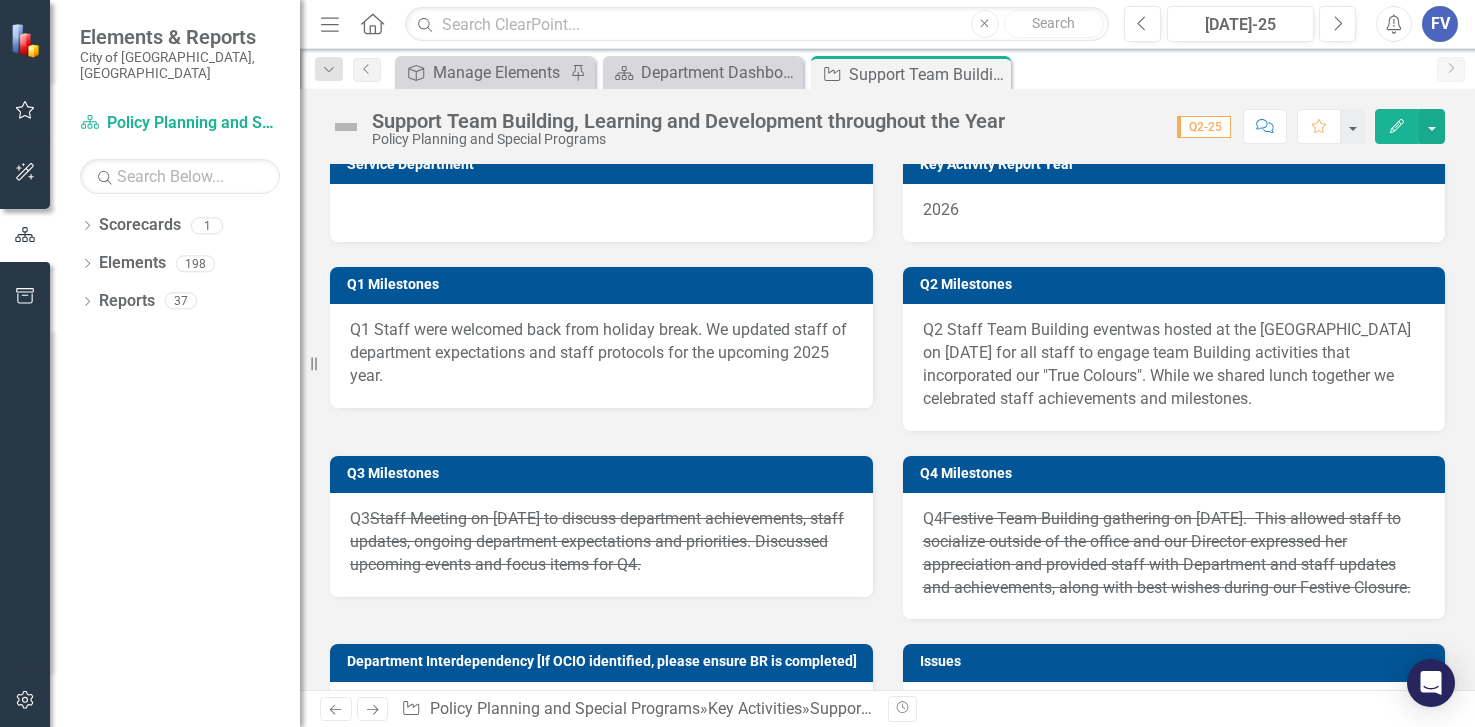 click on "Q1 Staff were welcomed back from holiday break. We updated staff of department expectations and staff protocols for the upcoming 2025 year." at bounding box center [601, 356] 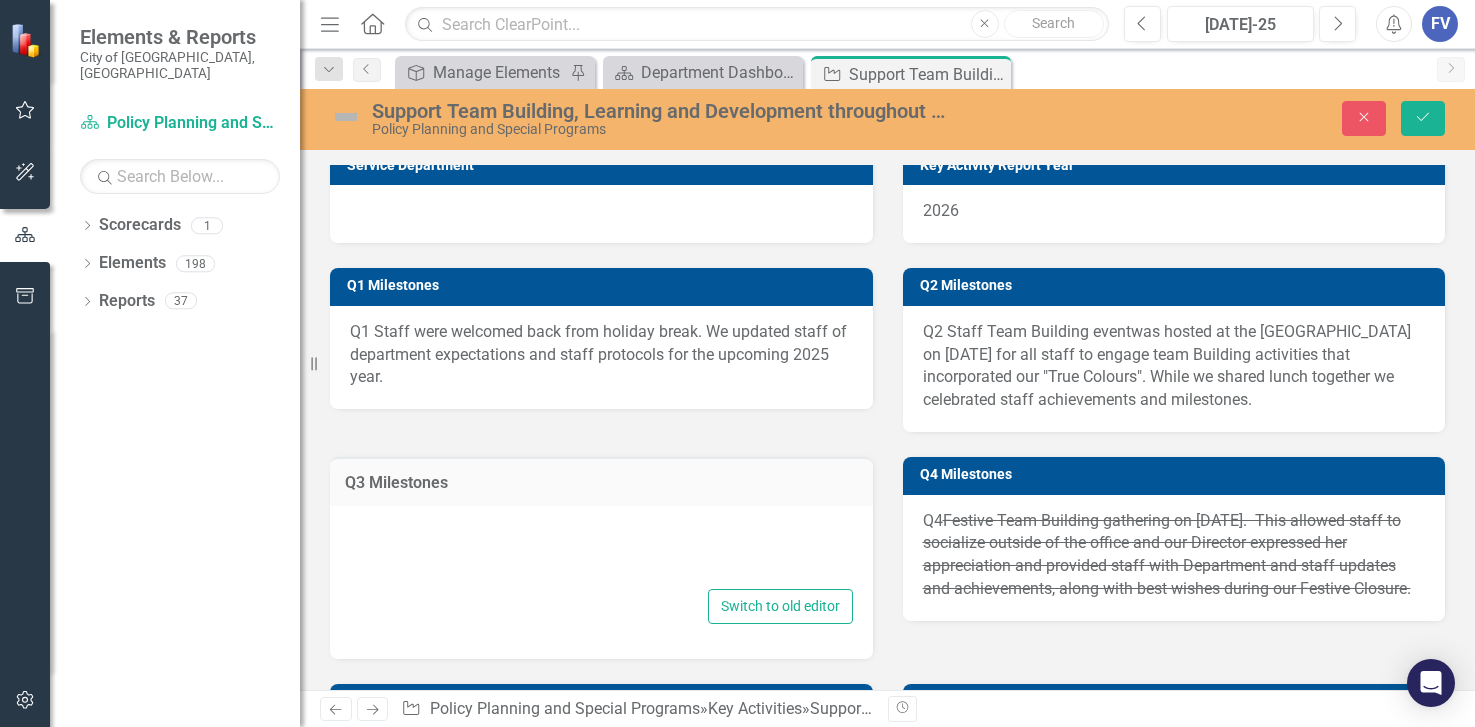 type on "<p>Q3 <s>Staff Meeting on [DATE] to discuss department achievements, staff updates, ongoing department expectations and priorities. Discussed upcoming events and focus items for Q4.</s></p>" 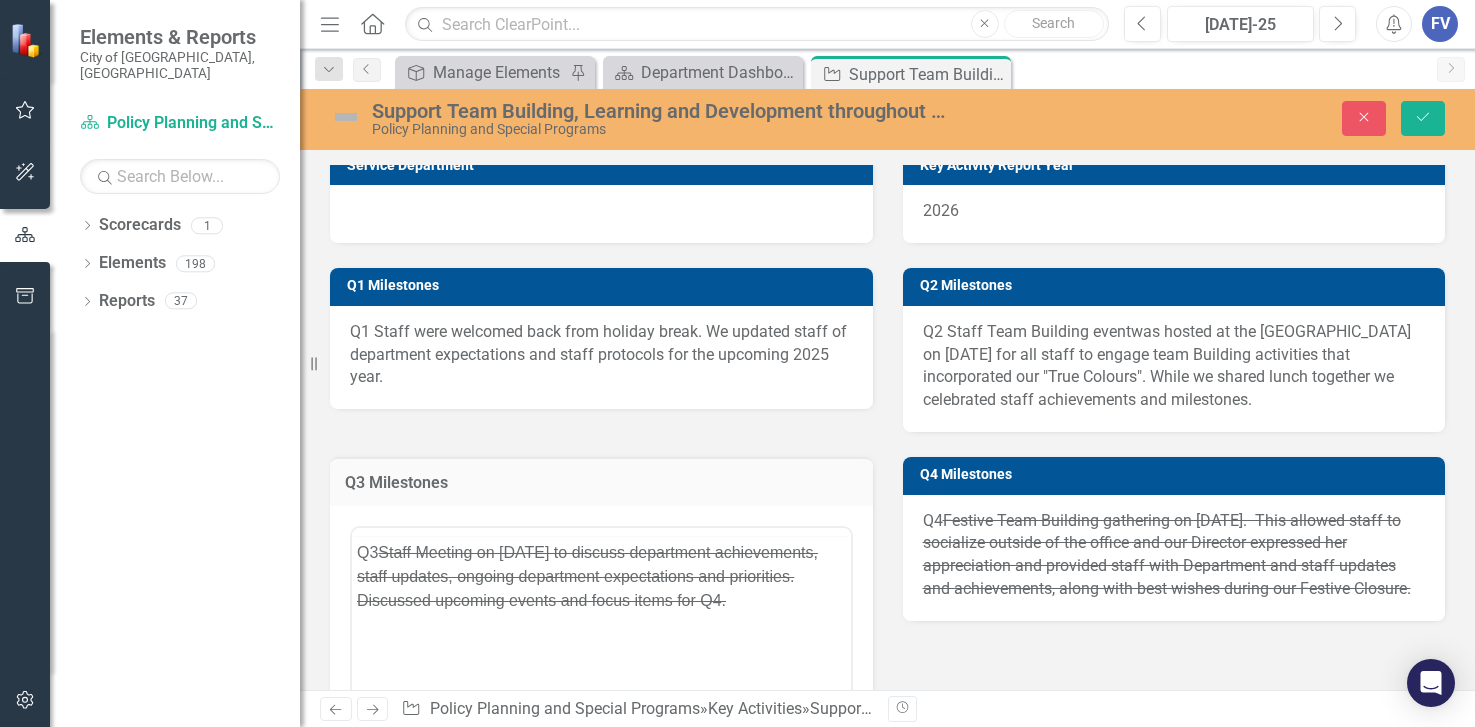 scroll, scrollTop: 0, scrollLeft: 0, axis: both 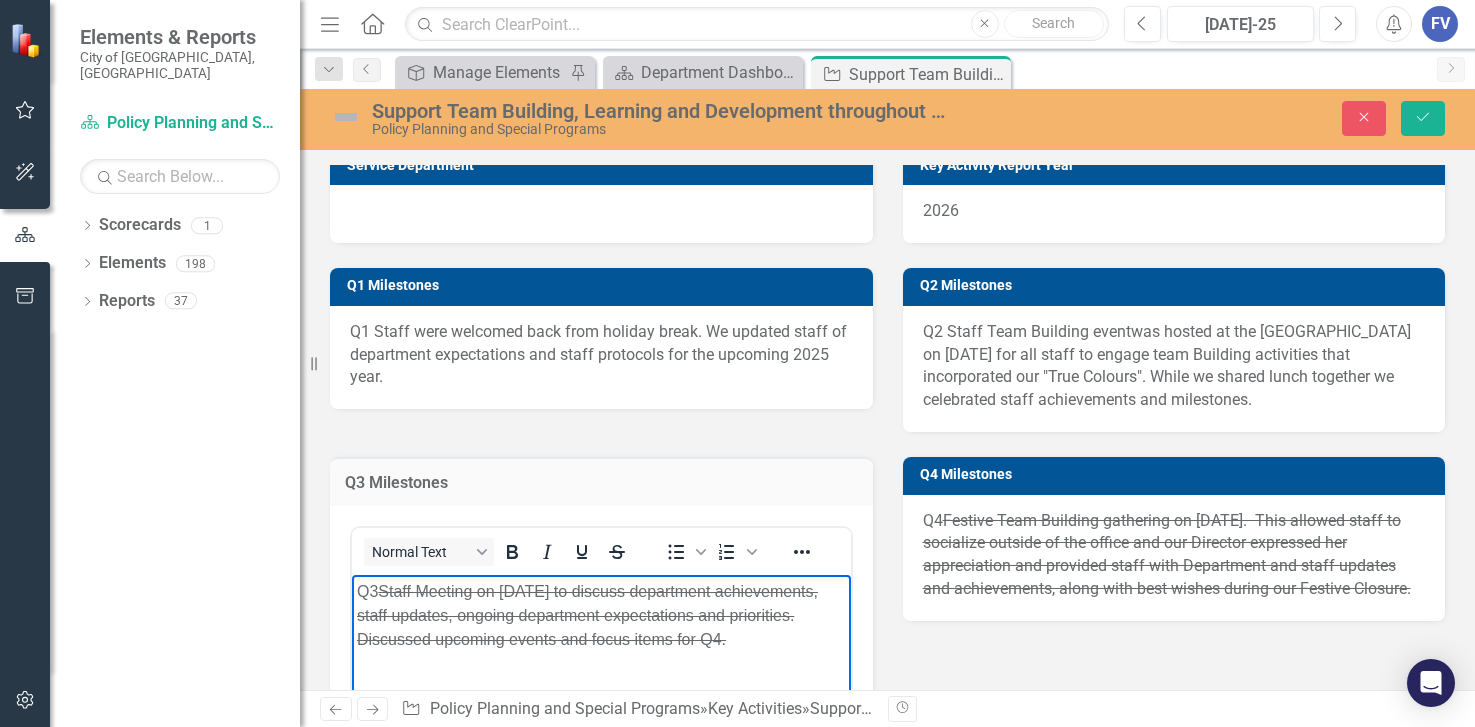drag, startPoint x: 805, startPoint y: 645, endPoint x: 342, endPoint y: 571, distance: 468.8763 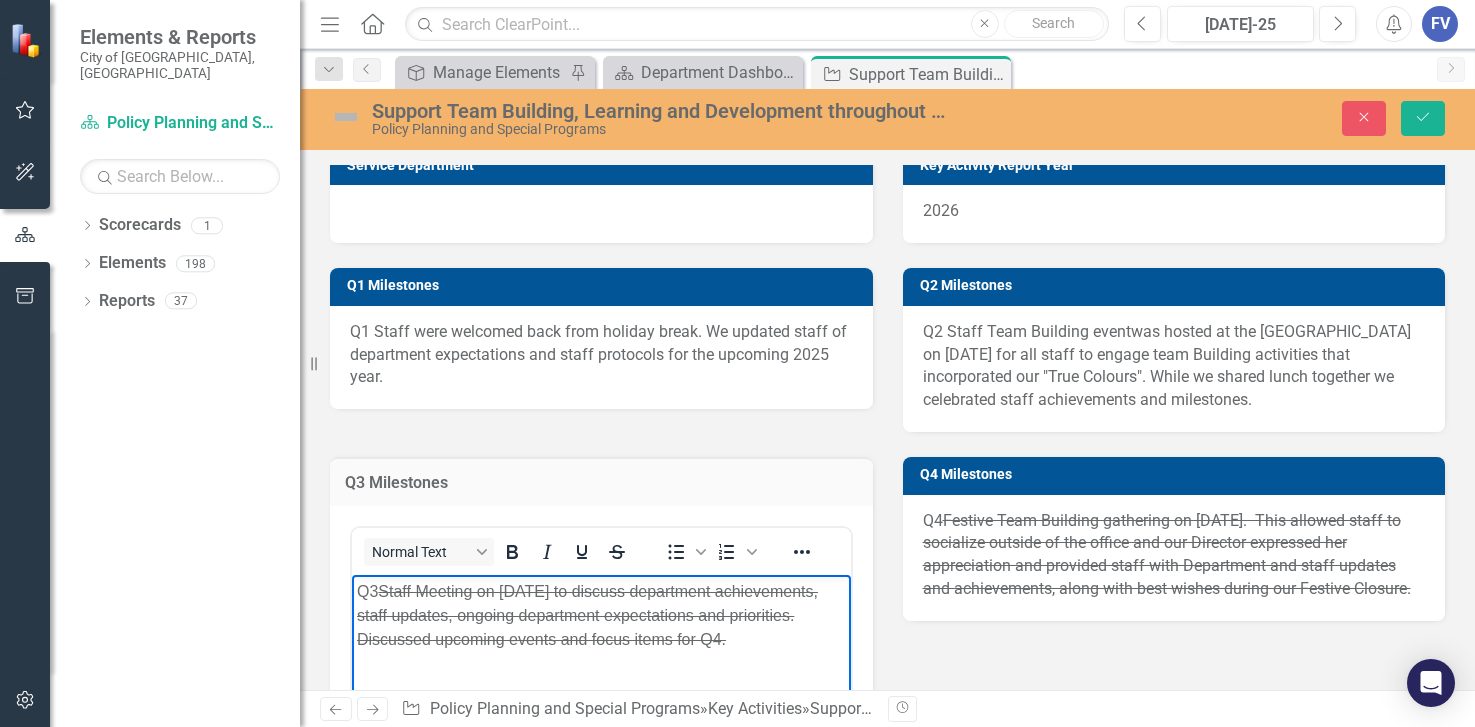 click on "Q3  Staff Meeting on [DATE] to discuss department achievements, staff updates, ongoing department expectations and priorities. Discussed upcoming events and focus items for Q4." at bounding box center (601, 724) 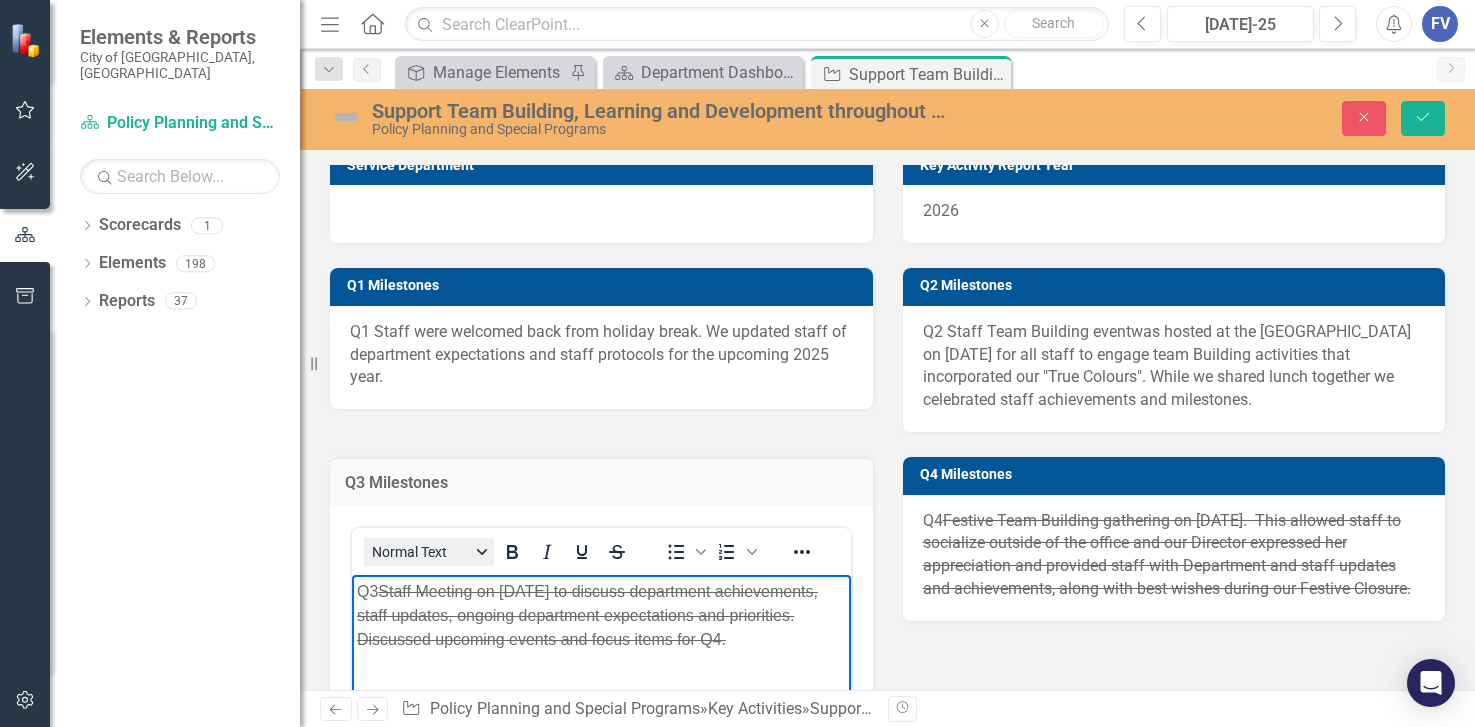 copy on "Q3  Staff Meeting on [DATE] to discuss department achievements, staff updates, ongoing department expectations and priorities. Discussed upcoming events and focus items for Q4." 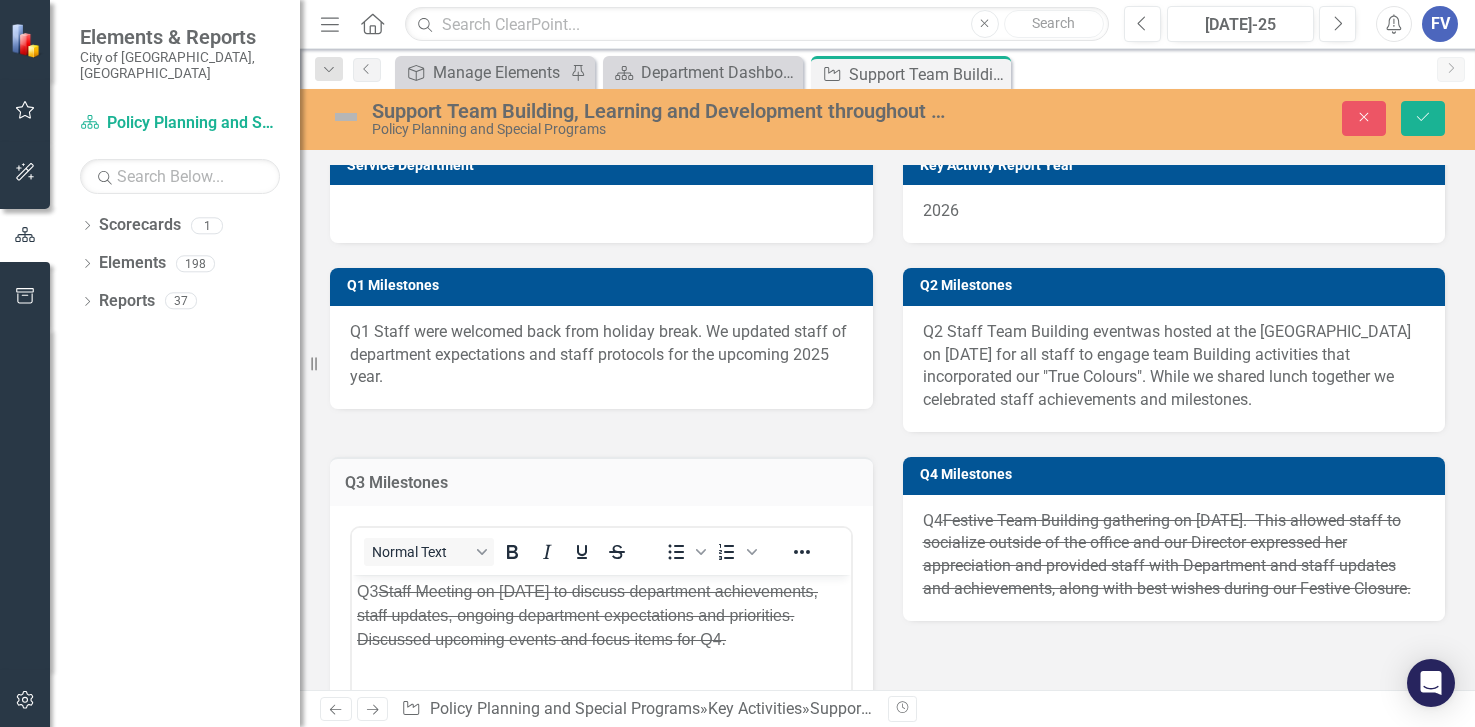 click on "Previous Next Key Activity Policy Planning and Special Programs  »  Key Activities  »  Support Team Building, Learning and Development throughout the Year Revision History" at bounding box center (887, 708) 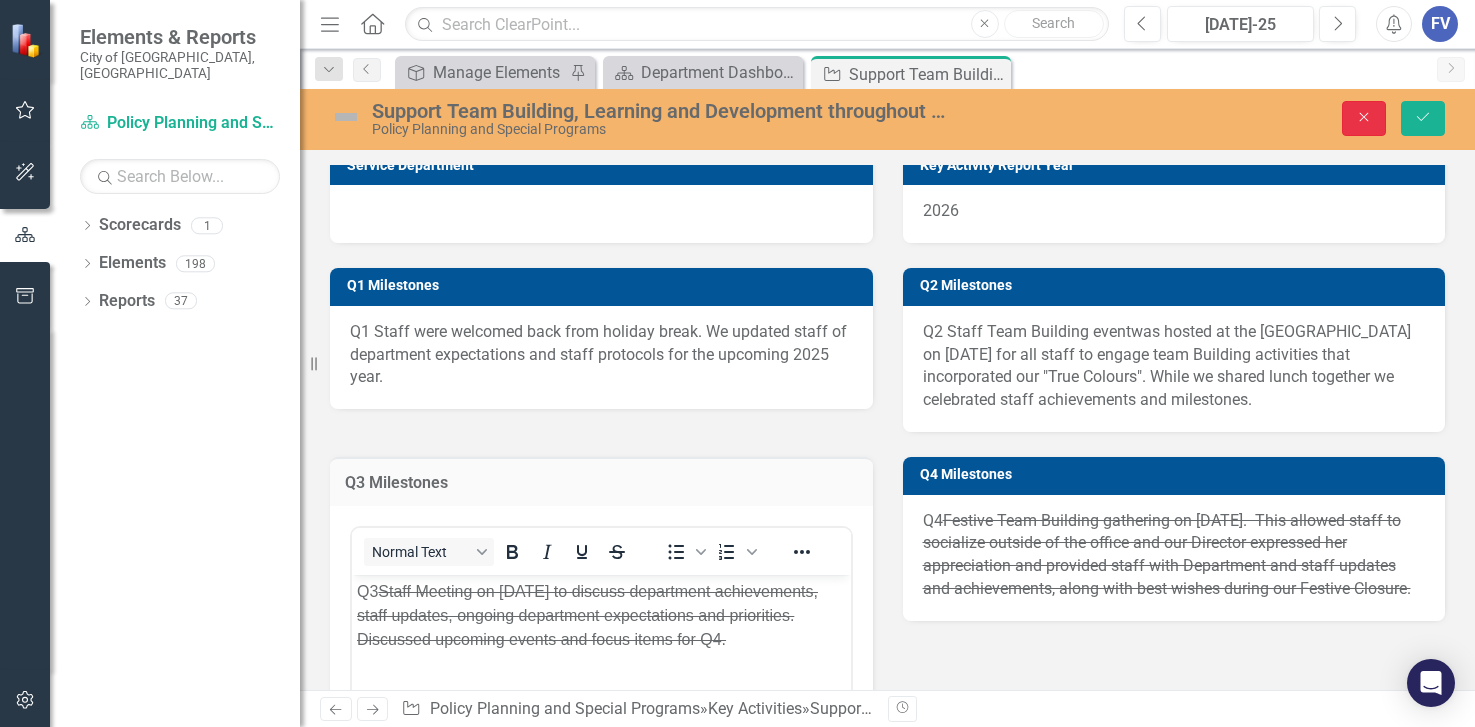 click on "Close" at bounding box center [1364, 118] 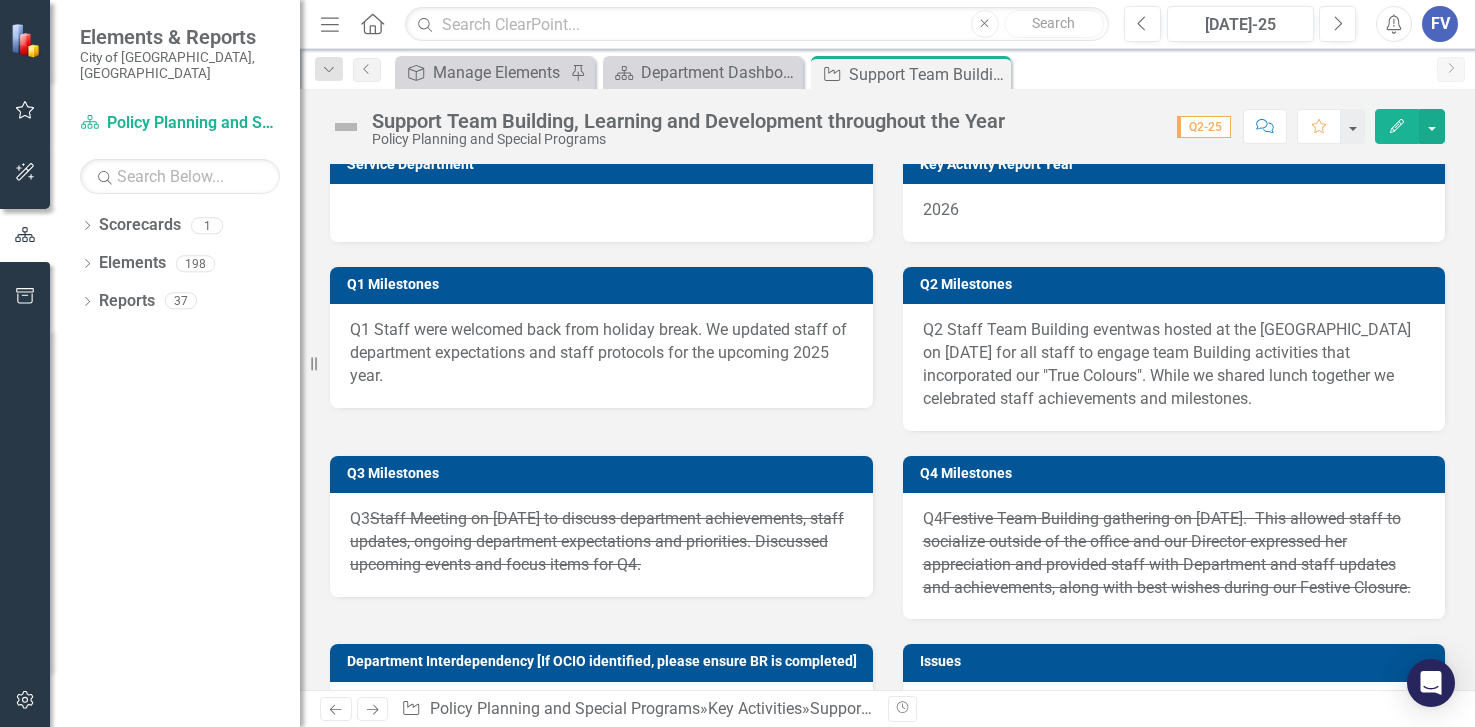 click on "Festive Team Building gathering on [DATE].  This allowed staff to socialize outside of the office and our Director expressed her appreciation and provided staff with Department and staff updates and achievements, along with best wishes during our Festive Closure." at bounding box center [1167, 553] 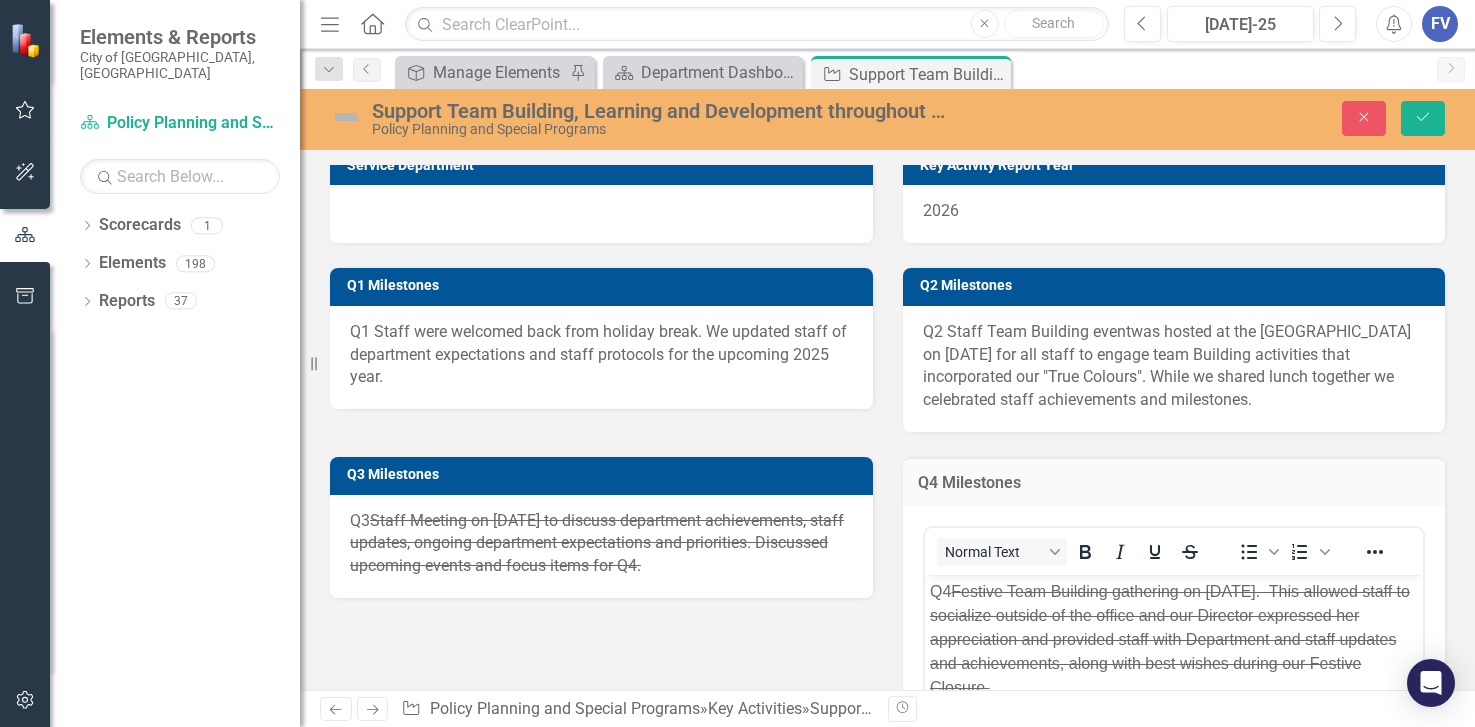 scroll, scrollTop: 0, scrollLeft: 0, axis: both 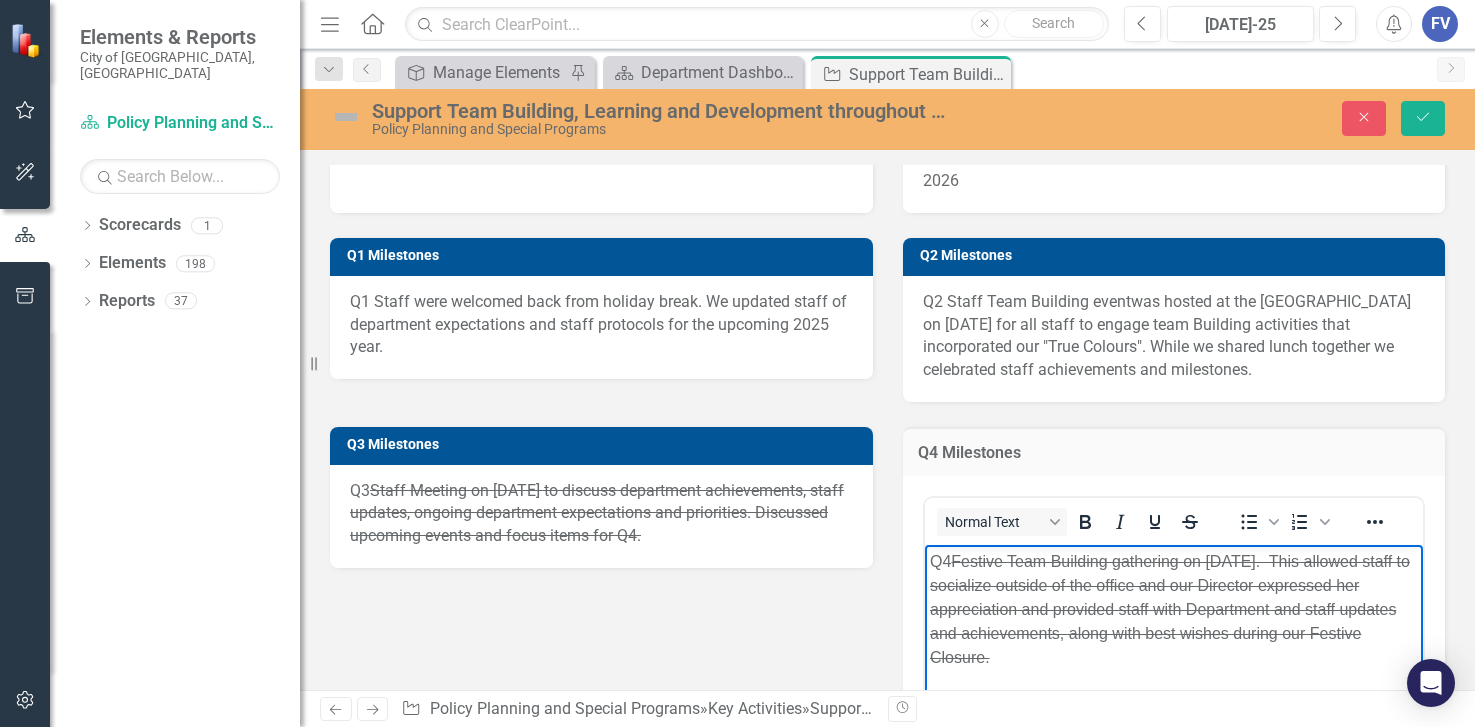 drag, startPoint x: 1011, startPoint y: 660, endPoint x: 1826, endPoint y: 1103, distance: 927.6174 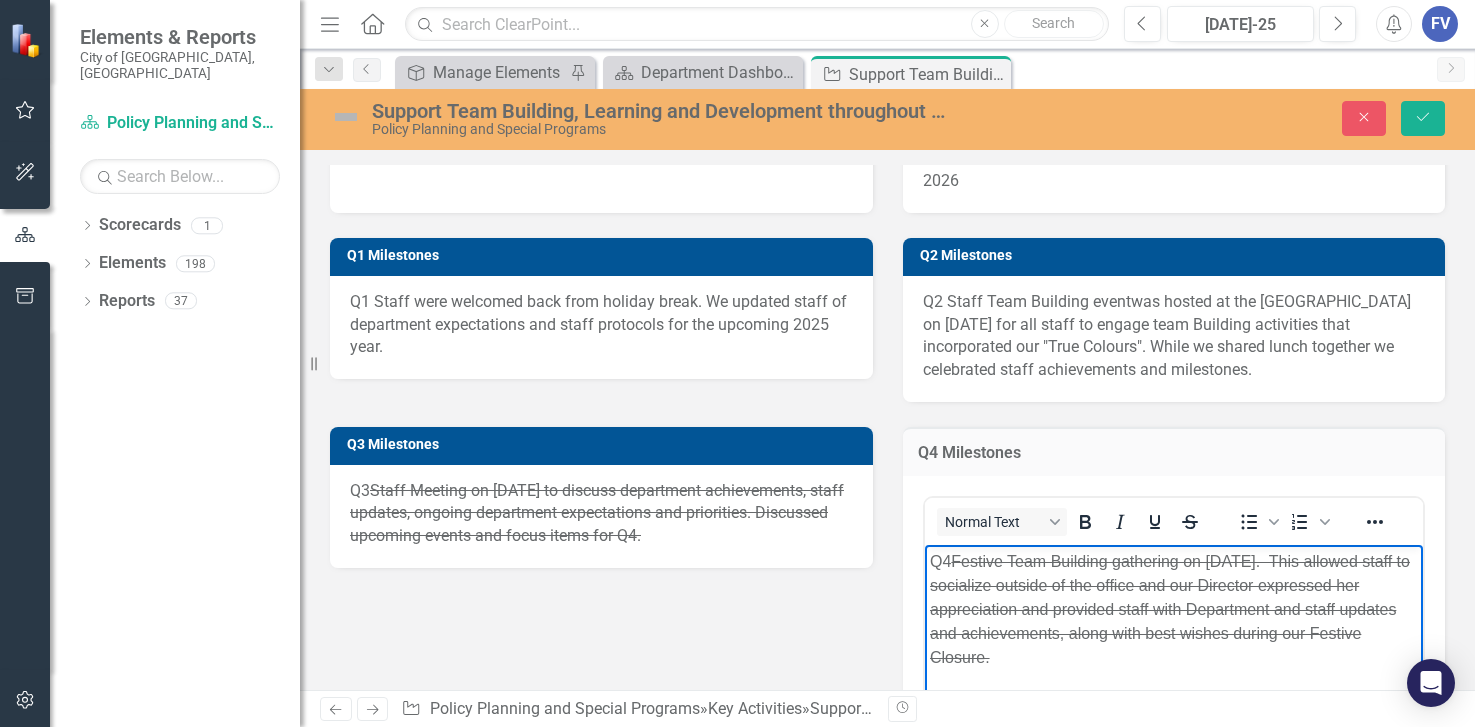 click on "Q4  Festive Team Building gathering on [DATE].  This allowed staff to socialize outside of the office and our Director expressed her appreciation and provided staff with Department and staff updates and achievements, along with best wishes during our Festive Closure." at bounding box center (1173, 694) 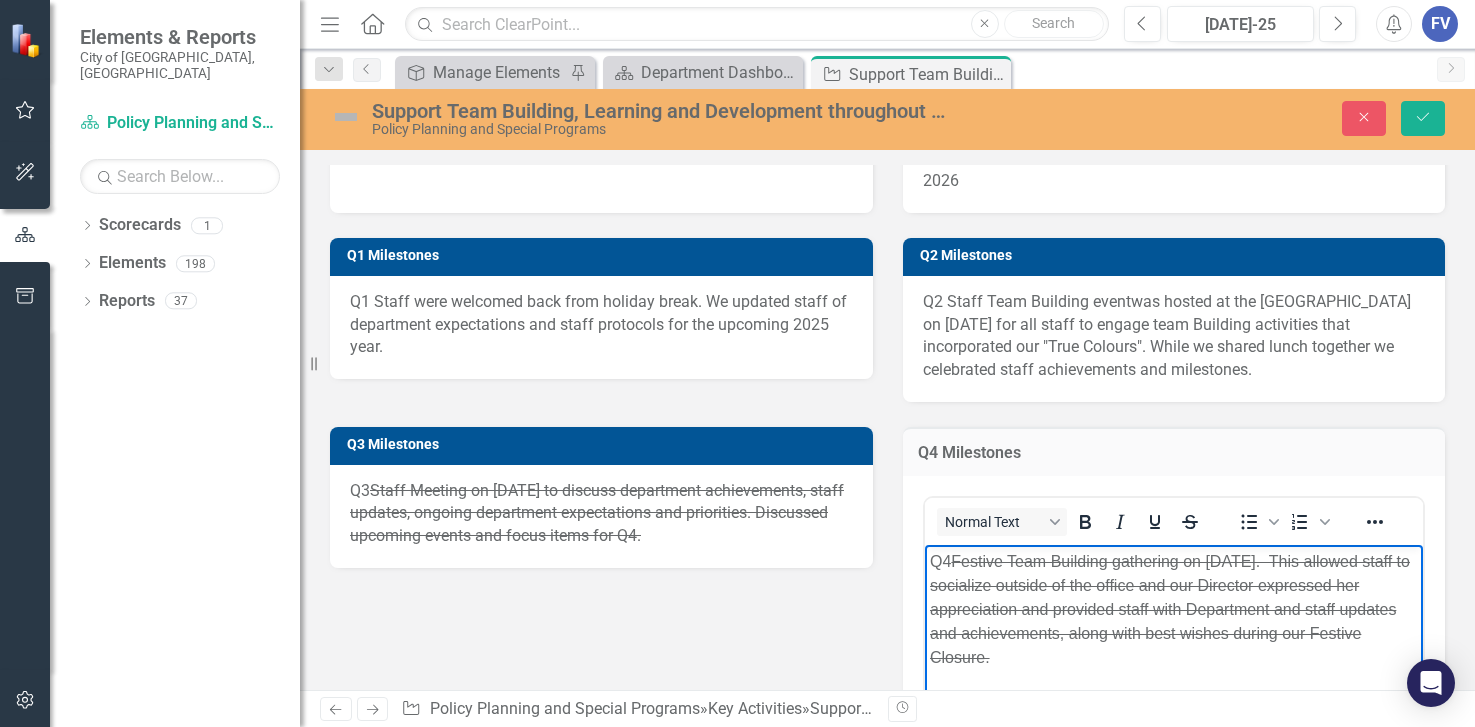 copy on "Q4  Festive Team Building gathering on [DATE].  This allowed staff to socialize outside of the office and our Director expressed her appreciation and provided staff with Department and staff updates and achievements, along with best wishes during our Festive Closure." 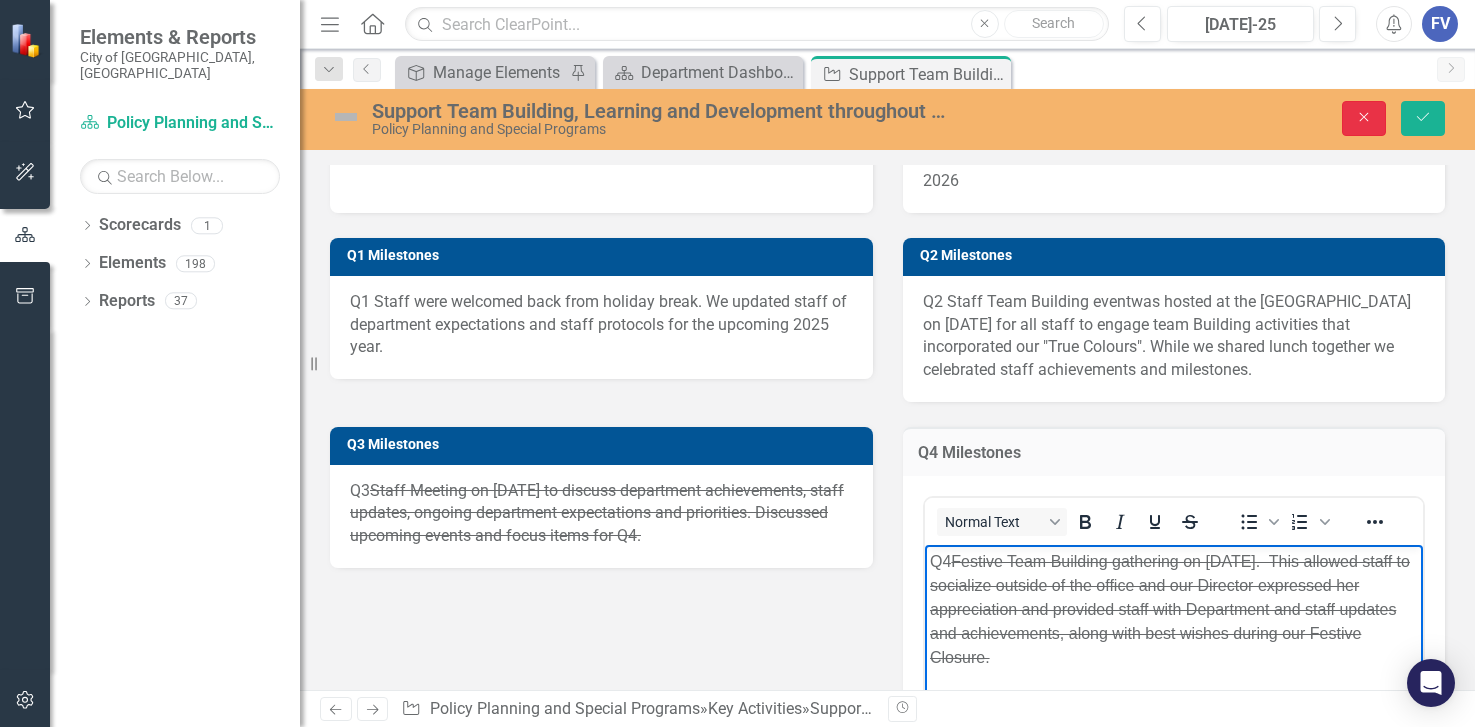 click on "Close" at bounding box center [1364, 118] 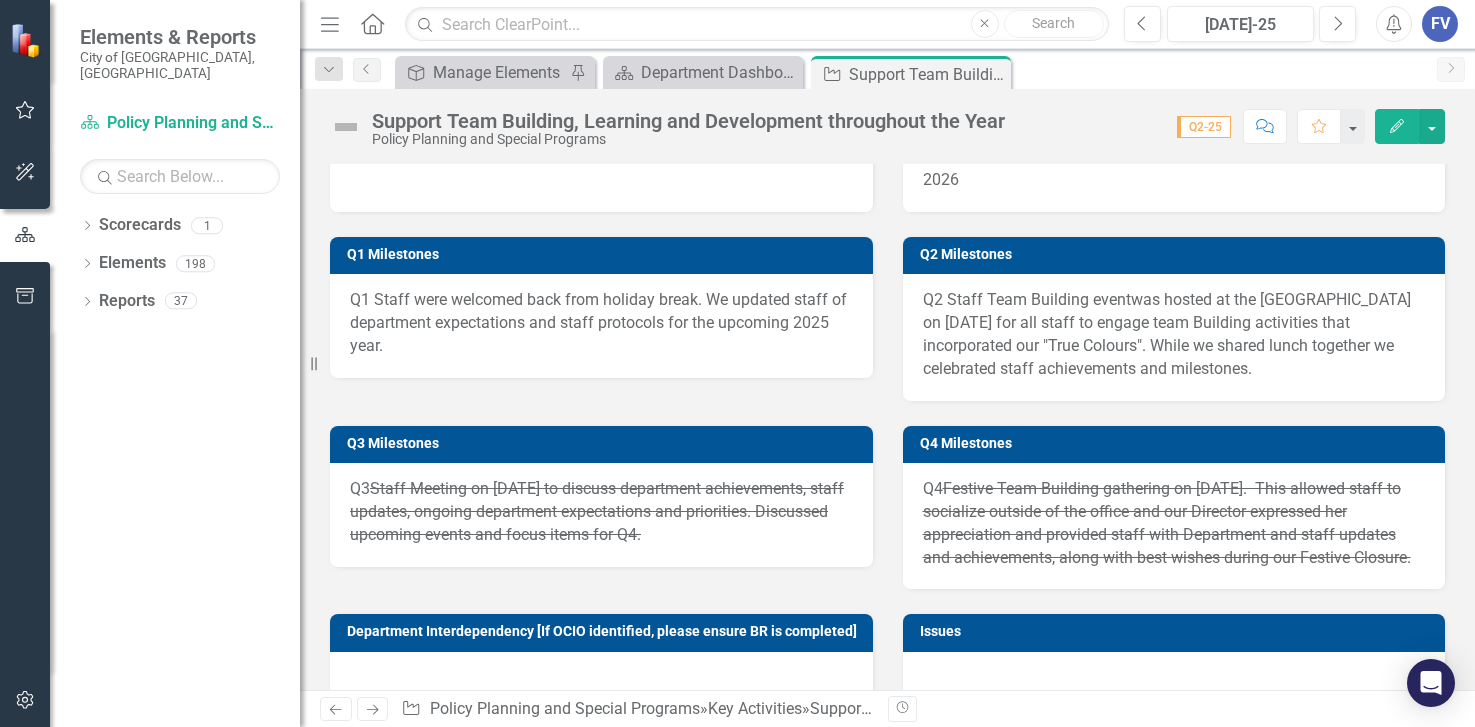 click on "Q1 Staff were welcomed back from holiday break. We updated staff of department expectations and staff protocols for the upcoming 2025 year." at bounding box center [601, 323] 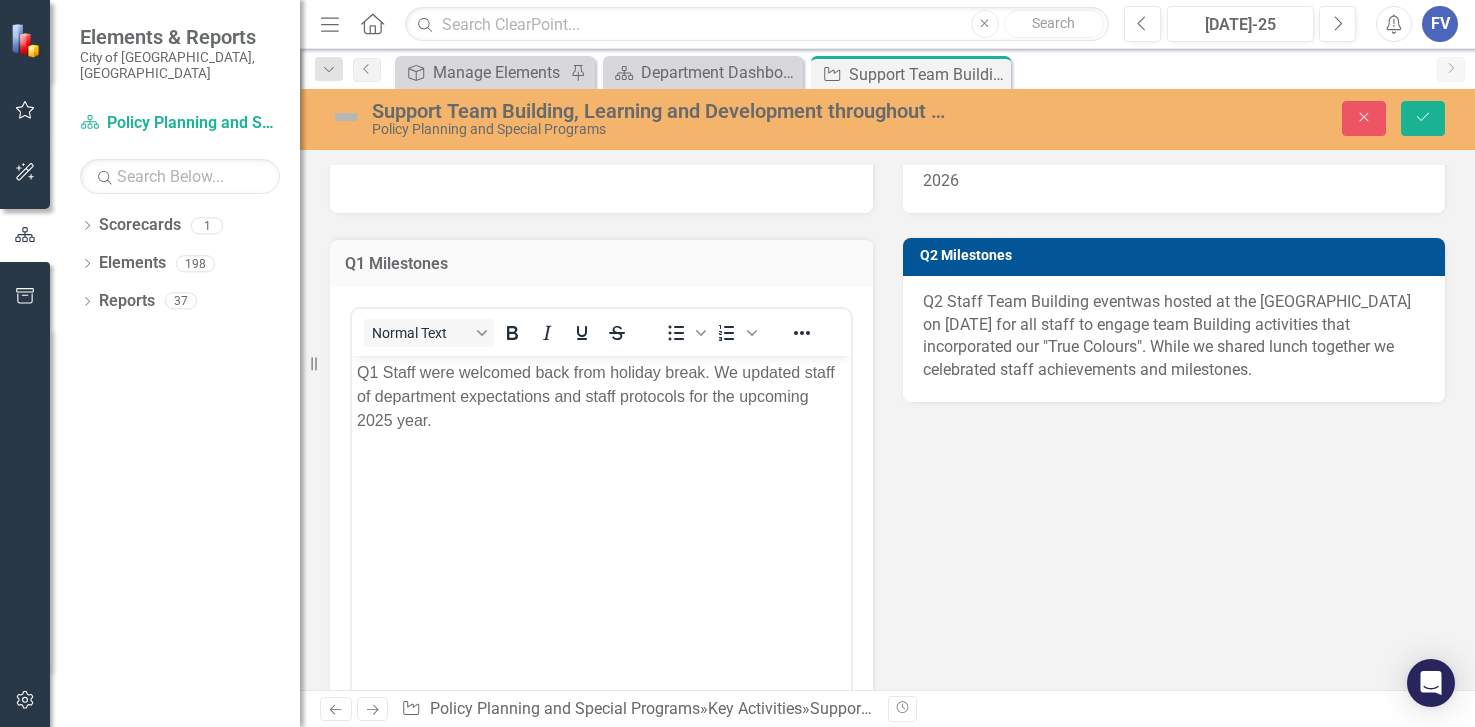 scroll, scrollTop: 0, scrollLeft: 0, axis: both 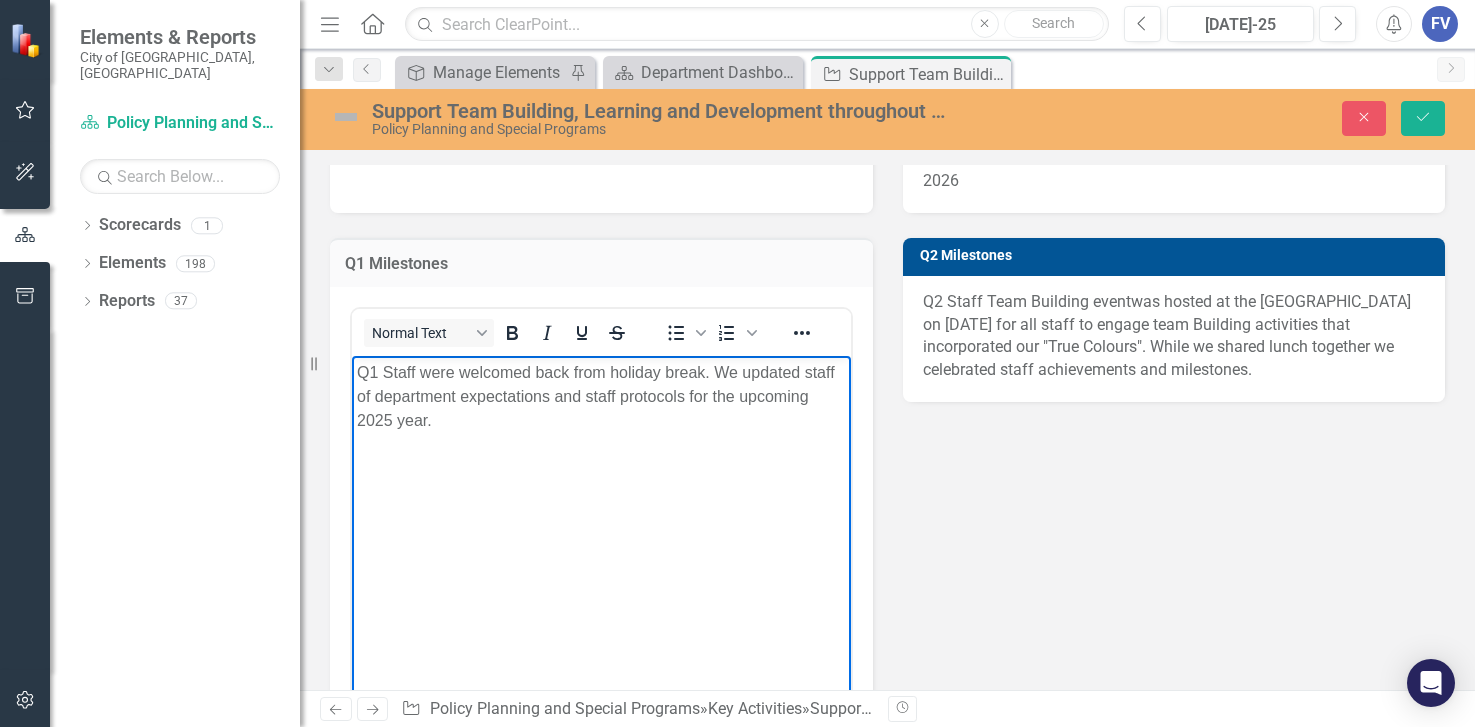 drag, startPoint x: 446, startPoint y: 428, endPoint x: 352, endPoint y: 379, distance: 106.004715 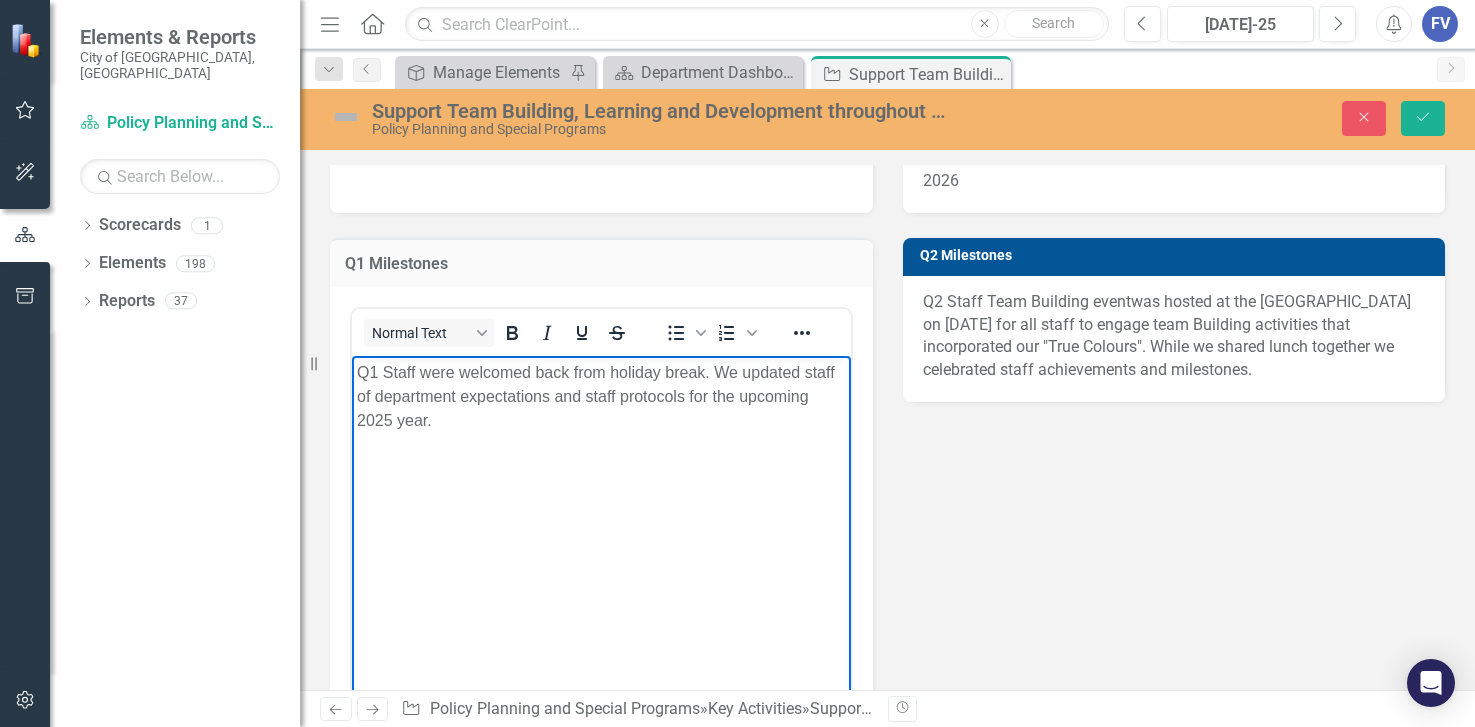 copy on "Q1 Staff were welcomed back from holiday break. We updated staff of department expectations and staff protocols for the upcoming 2025 year." 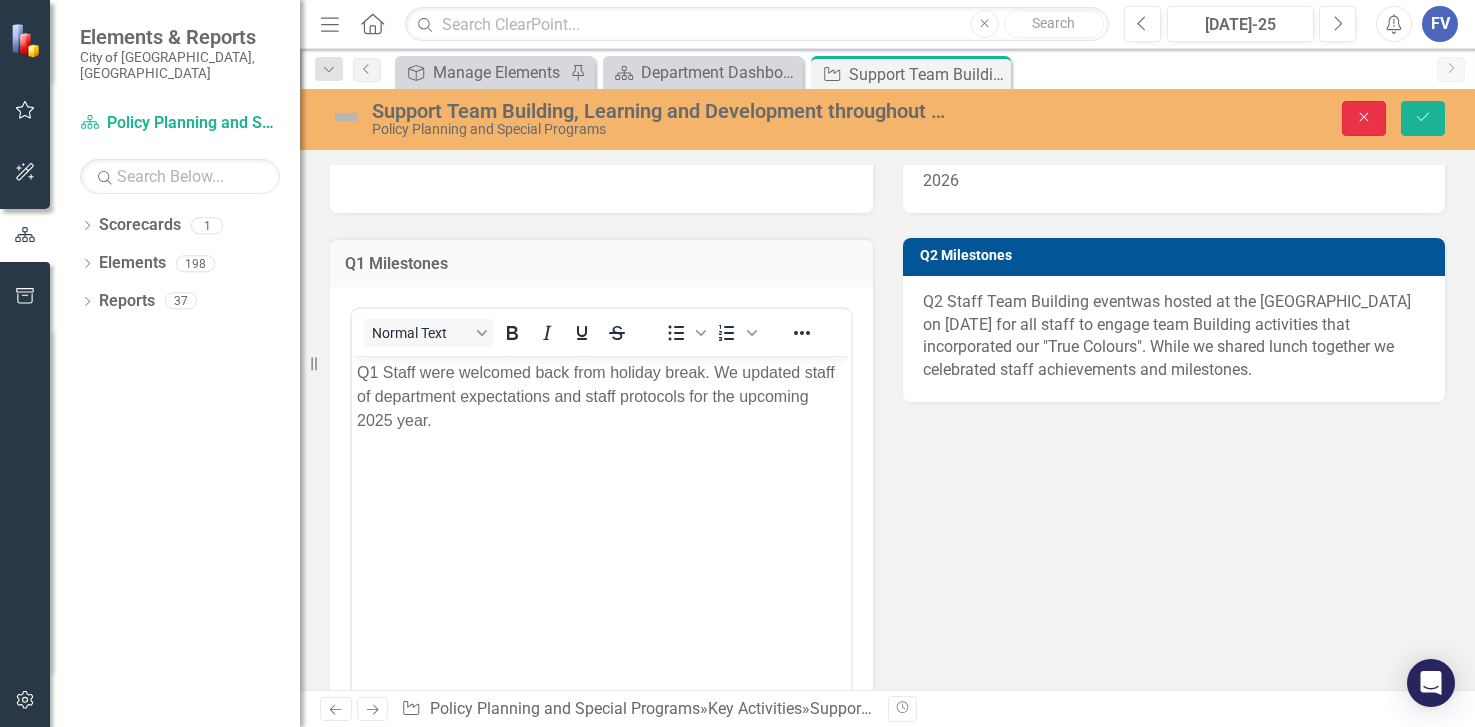 click on "Close" 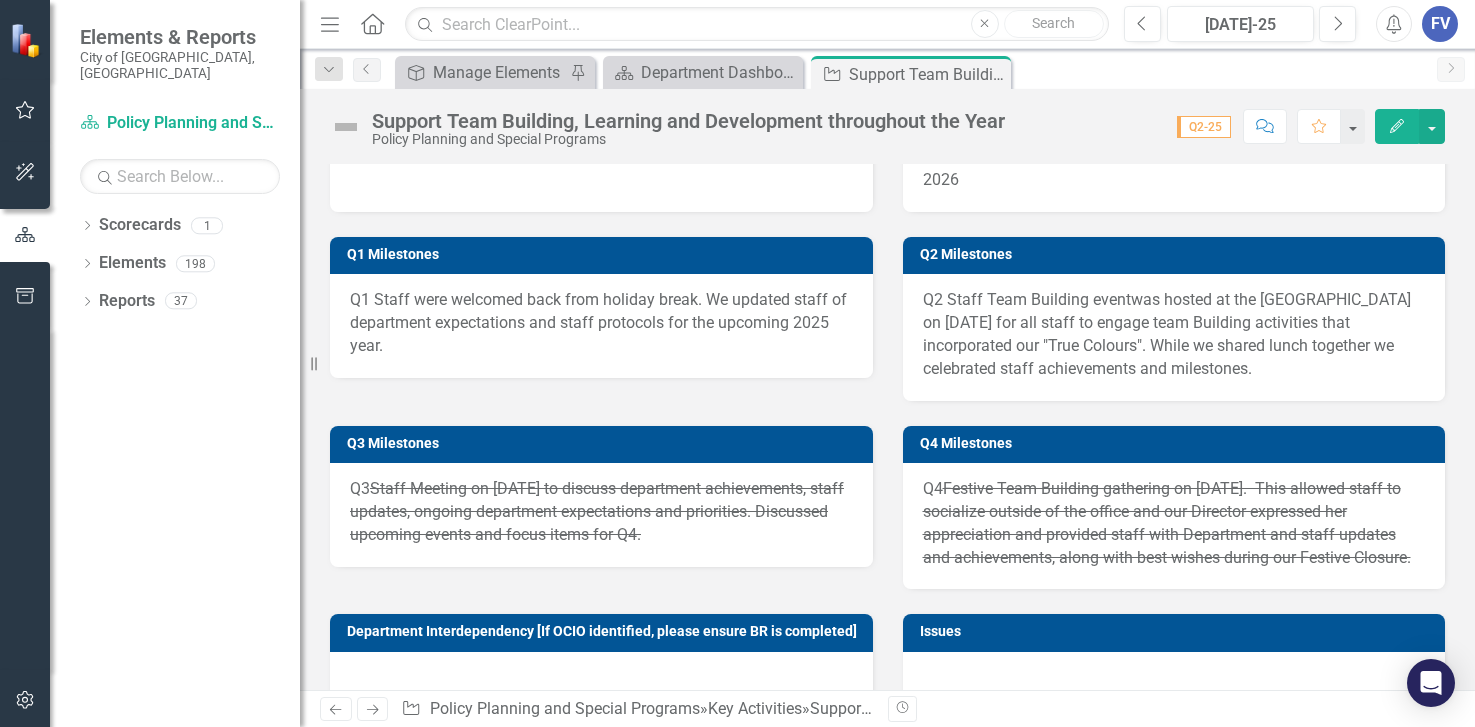 click on "was hosted at the [GEOGRAPHIC_DATA] on [DATE] for all staff to engage team Building activities that incorporated our "True Colours". While we shared lunch together we celebrated staff achievements and milestones." at bounding box center [1167, 334] 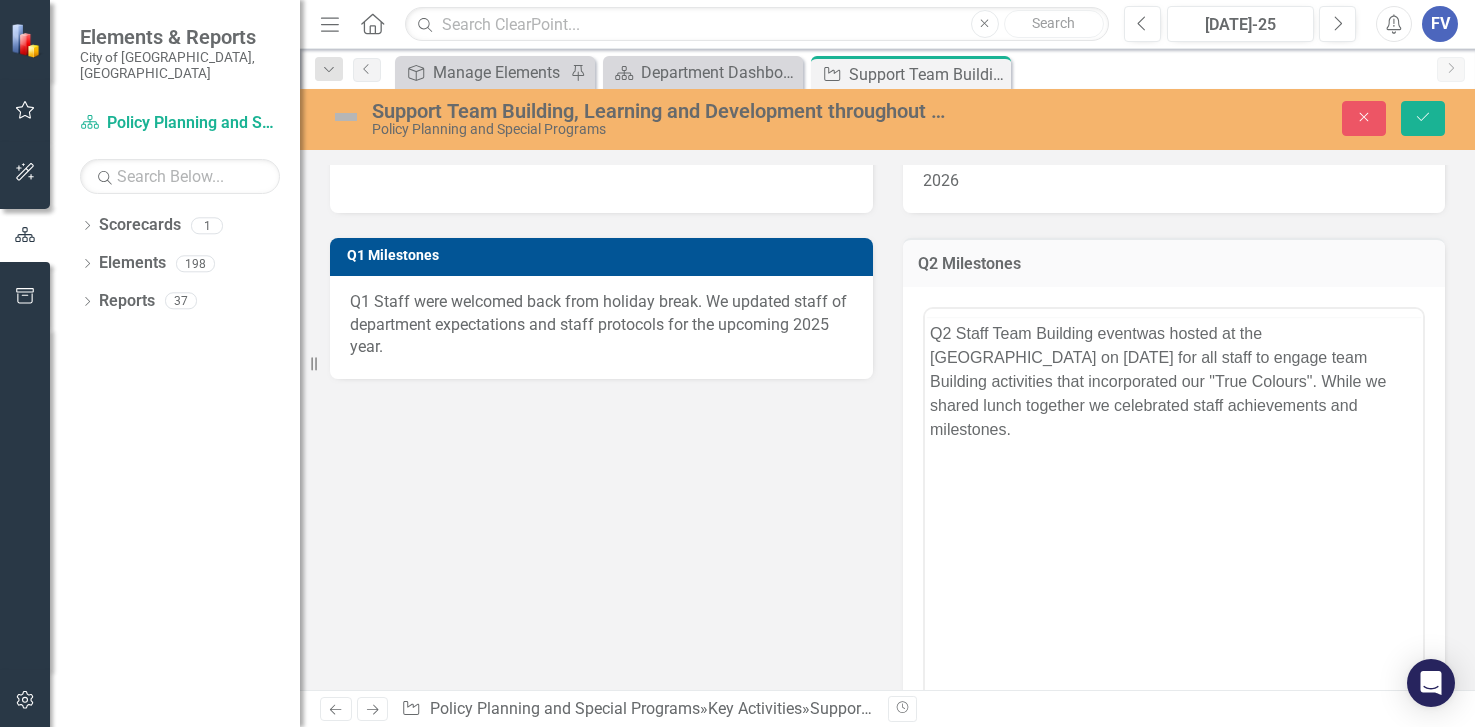 scroll, scrollTop: 0, scrollLeft: 0, axis: both 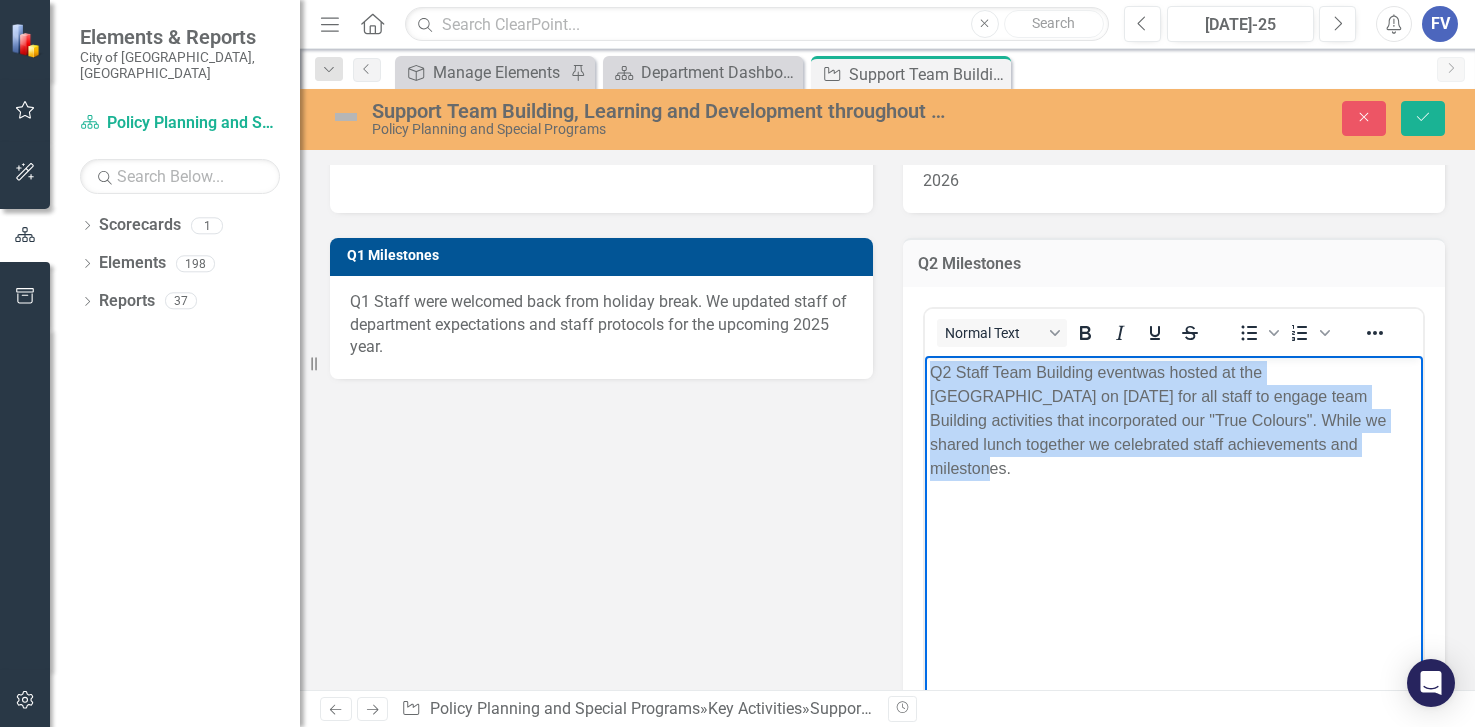drag, startPoint x: 1294, startPoint y: 444, endPoint x: 927, endPoint y: 371, distance: 374.1898 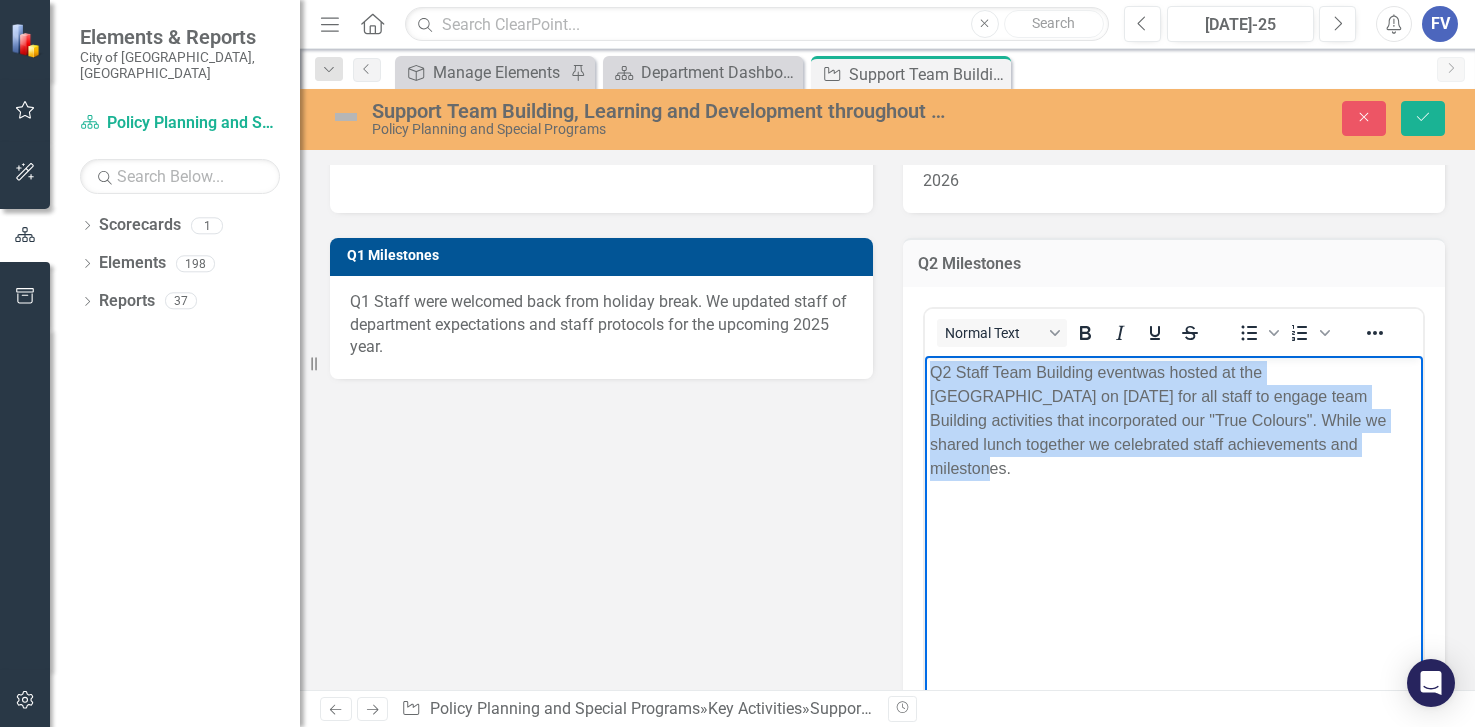 click on "Q2 Staff Team Building event  was hosted at the [GEOGRAPHIC_DATA] on [DATE] for all staff to engage team Building activities that incorporated our "True Colours". While we shared lunch together we celebrated staff achievements and milestones." at bounding box center [1173, 505] 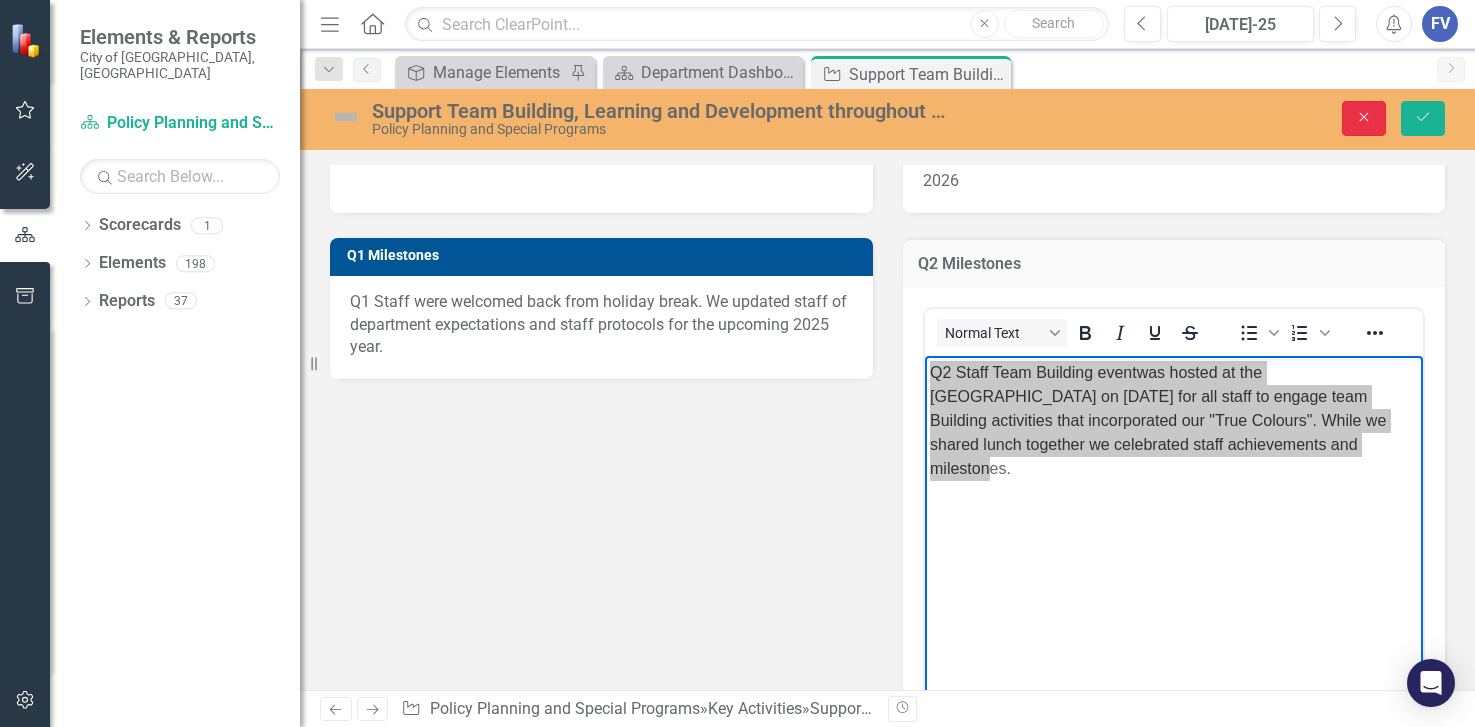 click on "Close" at bounding box center (1364, 118) 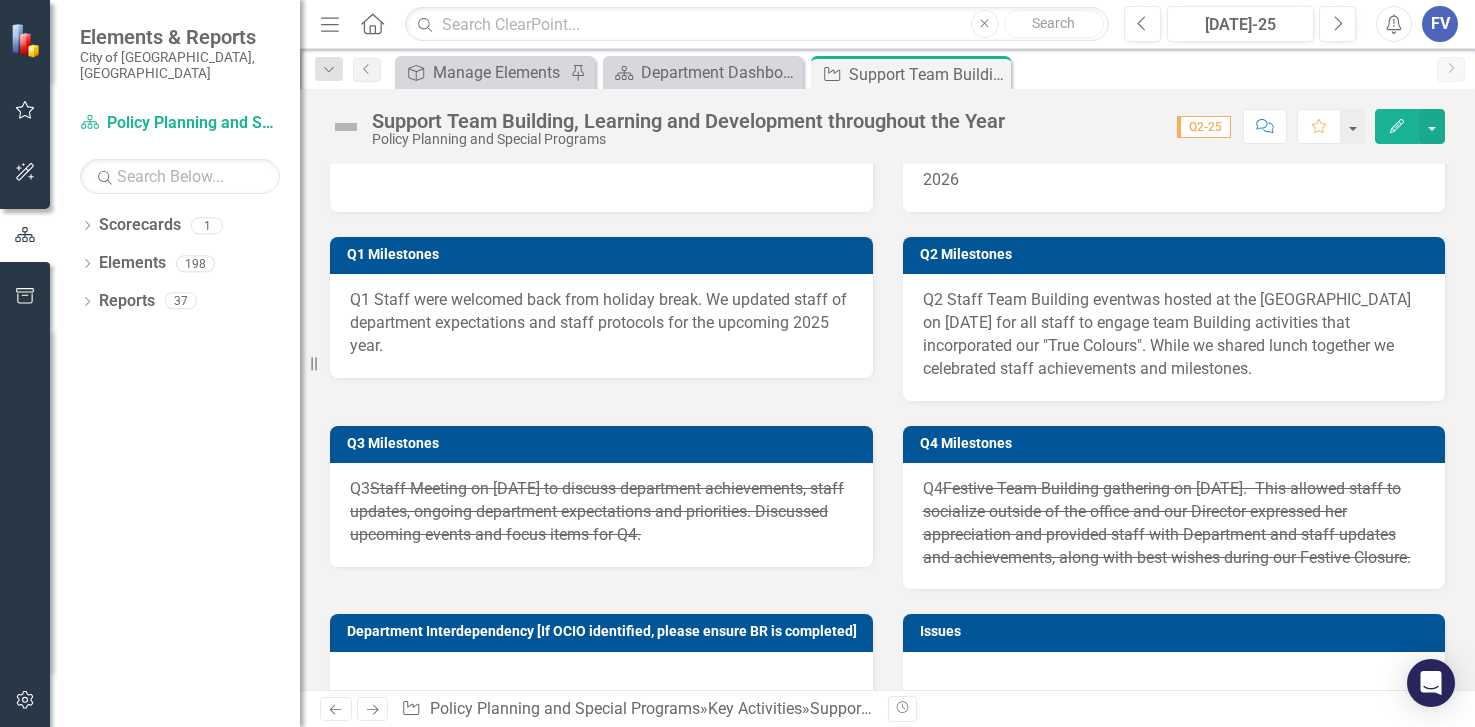 click on "Q3  Staff Meeting on [DATE] to discuss department achievements, staff updates, ongoing department expectations and priorities. Discussed upcoming events and focus items for Q4." at bounding box center (601, 512) 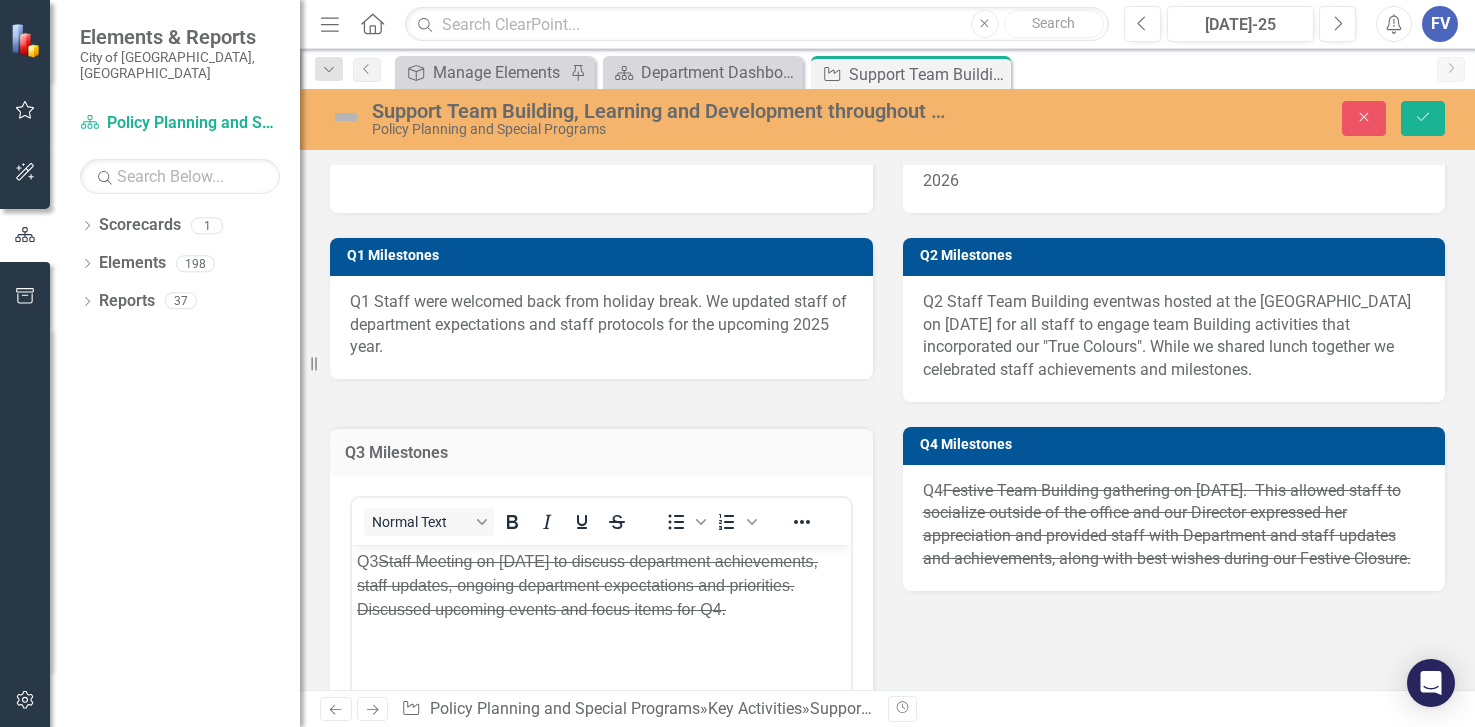 scroll, scrollTop: 0, scrollLeft: 0, axis: both 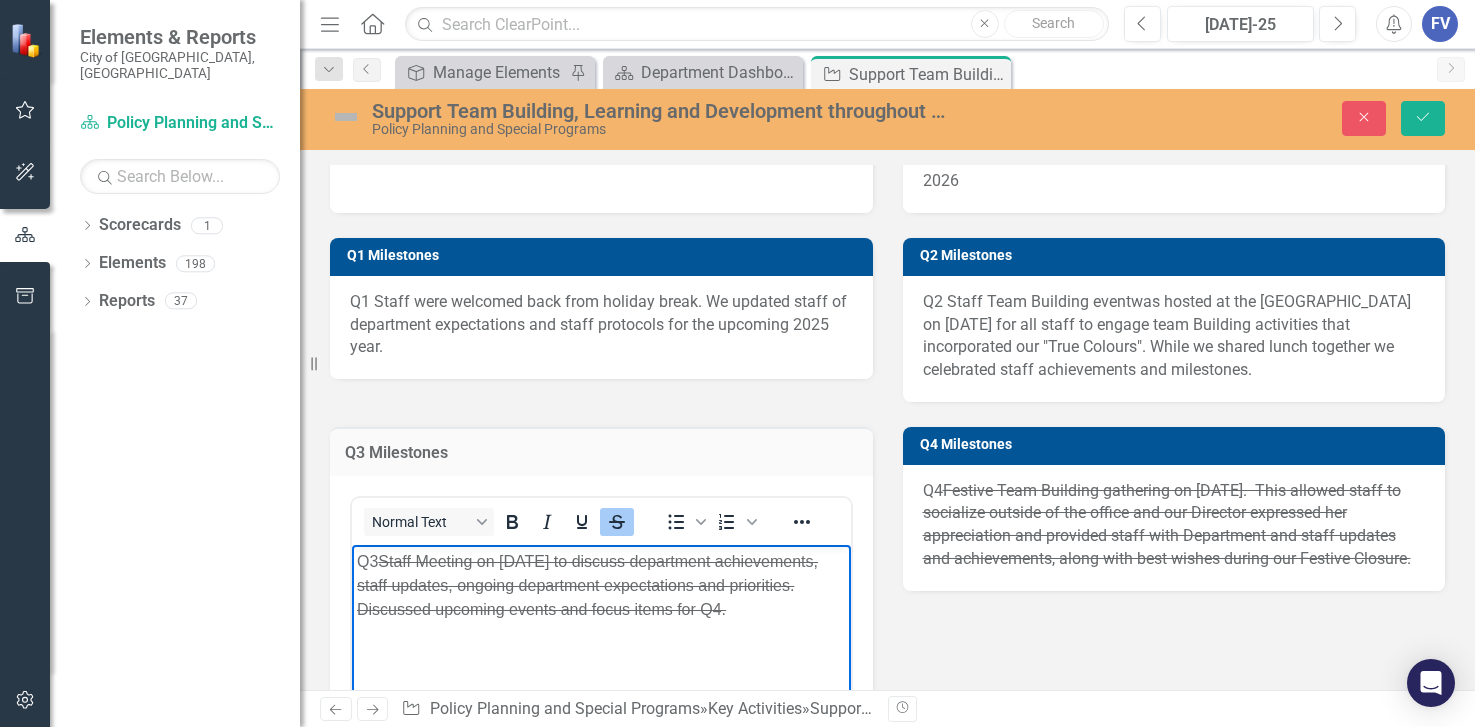 drag, startPoint x: 795, startPoint y: 610, endPoint x: 385, endPoint y: 544, distance: 415.27823 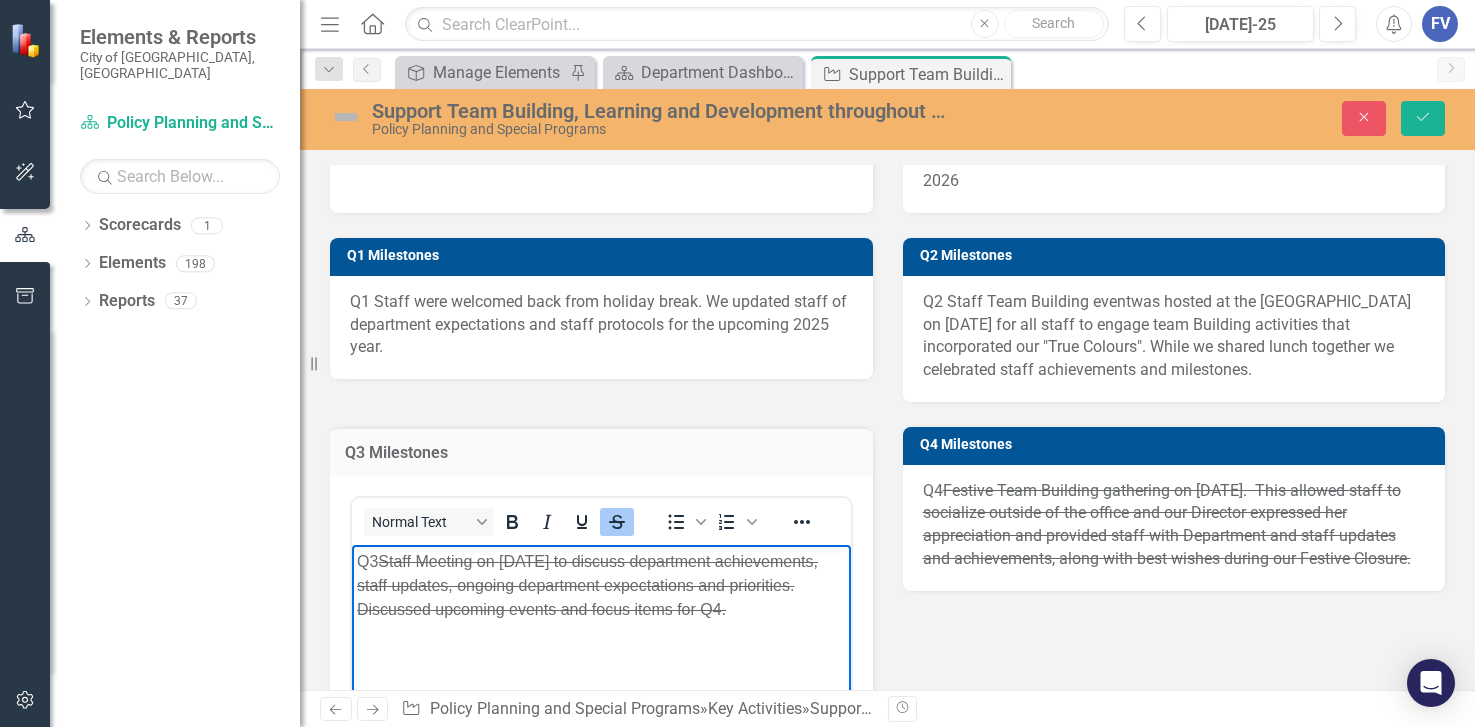 click on "Q3  Staff Meeting on [DATE] to discuss department achievements, staff updates, ongoing department expectations and priorities. Discussed upcoming events and focus items for Q4." at bounding box center [601, 694] 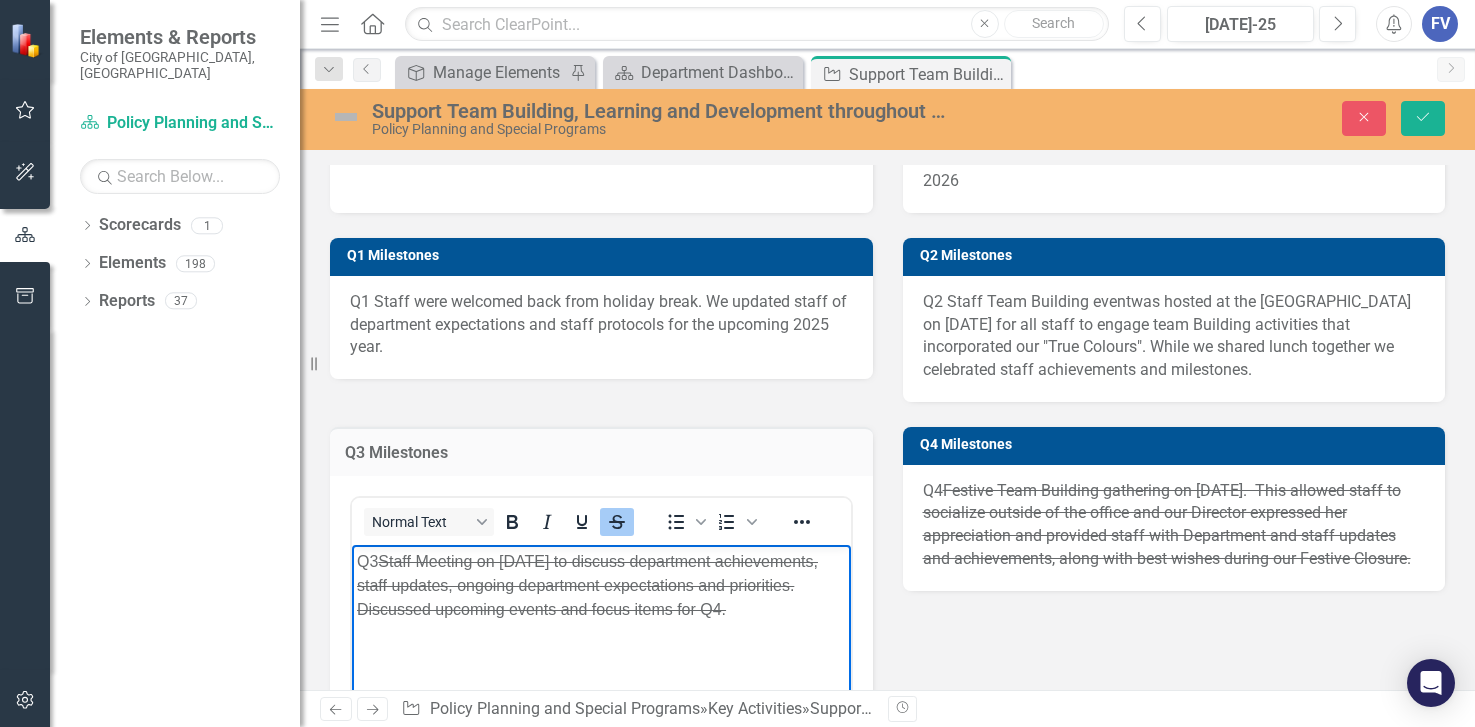 type 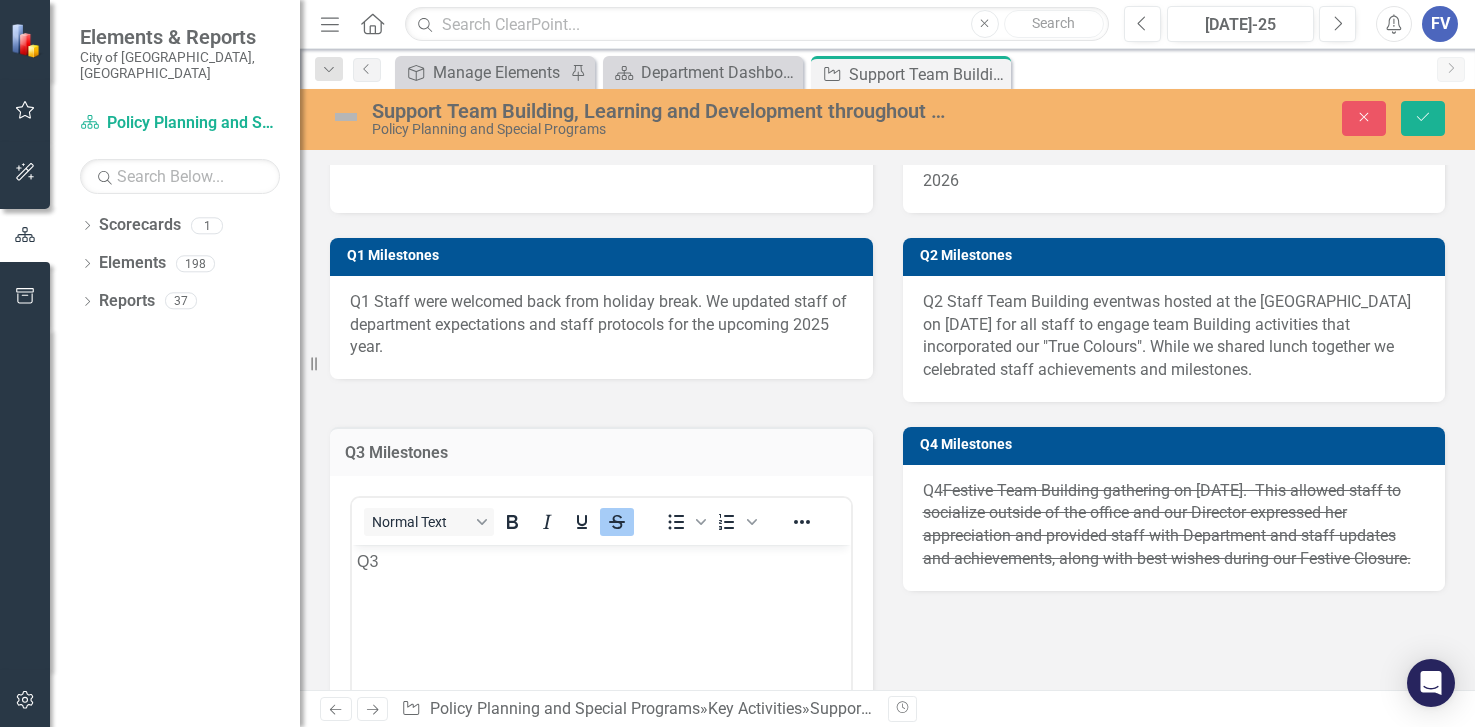 click on "Festive Team Building gathering on [DATE].  This allowed staff to socialize outside of the office and our Director expressed her appreciation and provided staff with Department and staff updates and achievements, along with best wishes during our Festive Closure." at bounding box center (1167, 525) 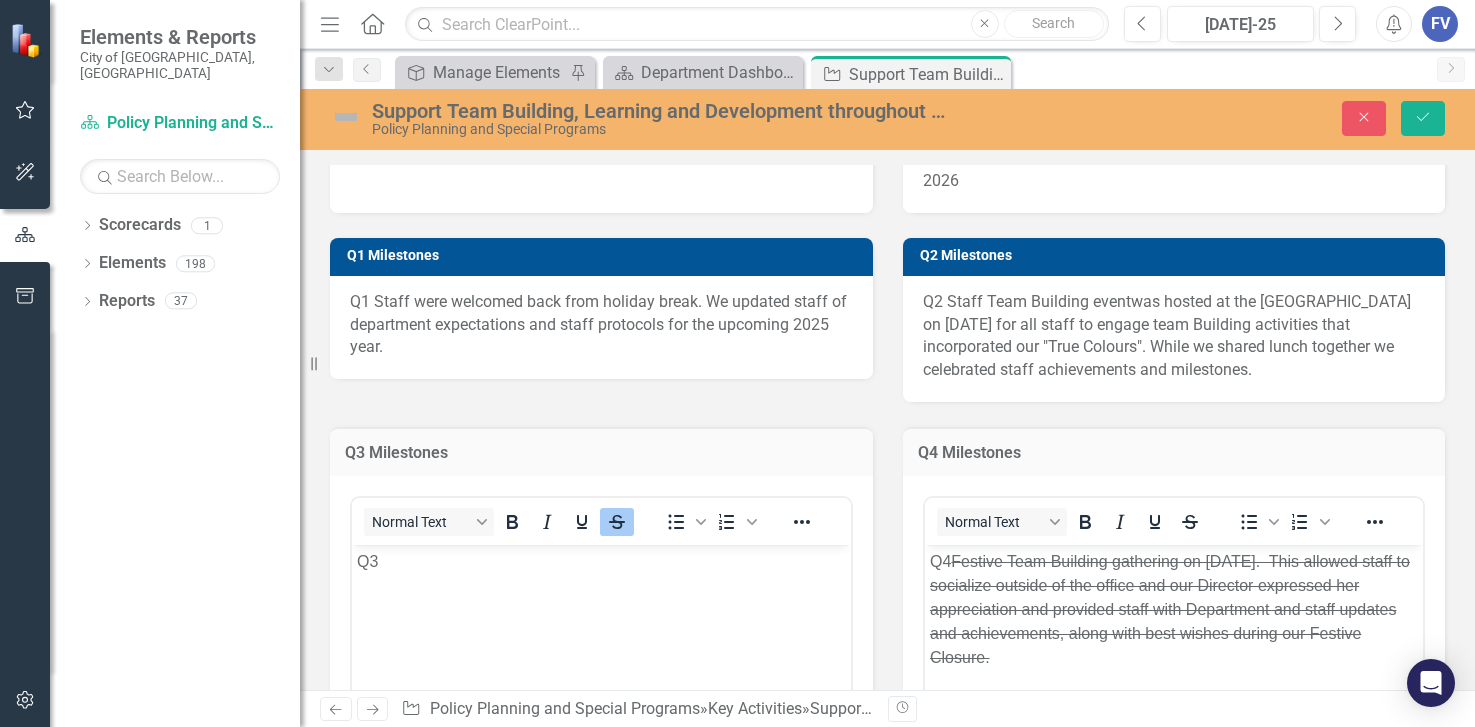 scroll, scrollTop: 0, scrollLeft: 0, axis: both 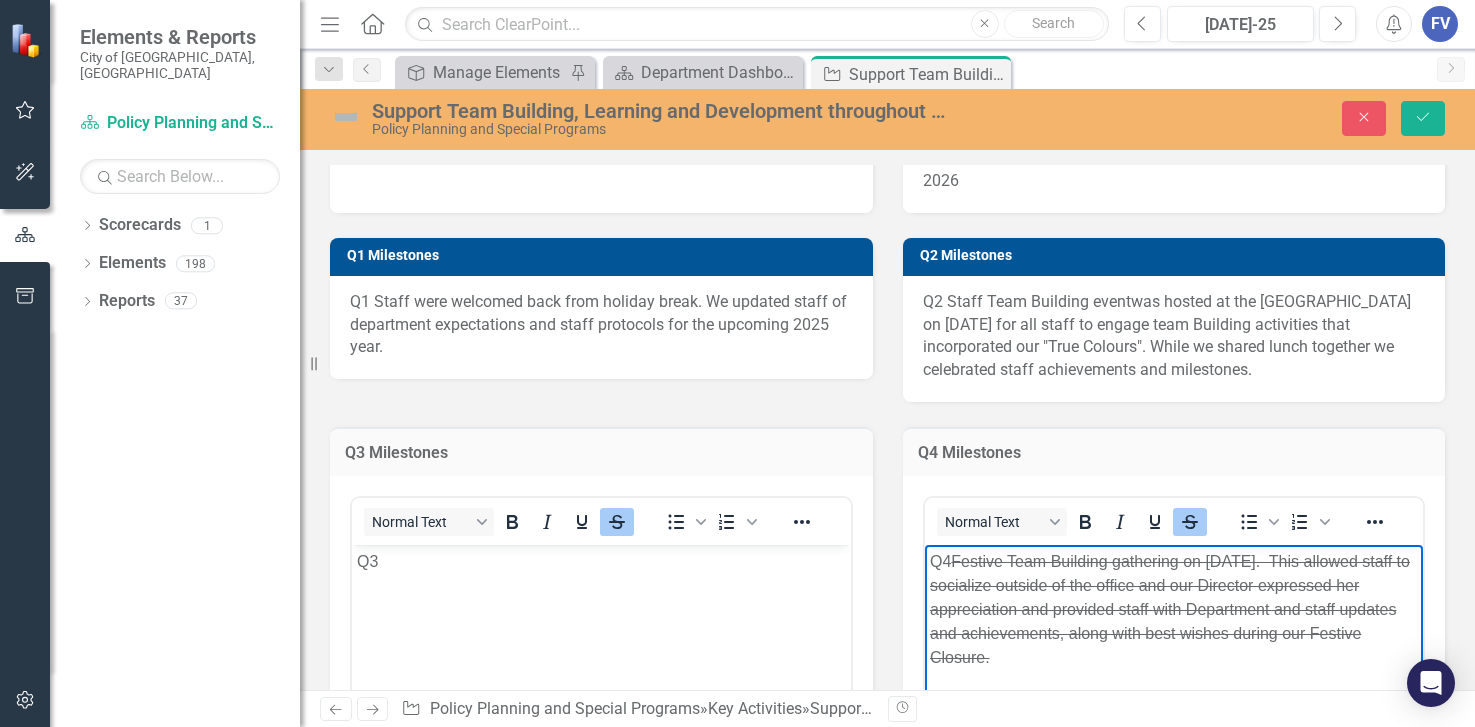 drag, startPoint x: 1029, startPoint y: 662, endPoint x: 955, endPoint y: 555, distance: 130.09612 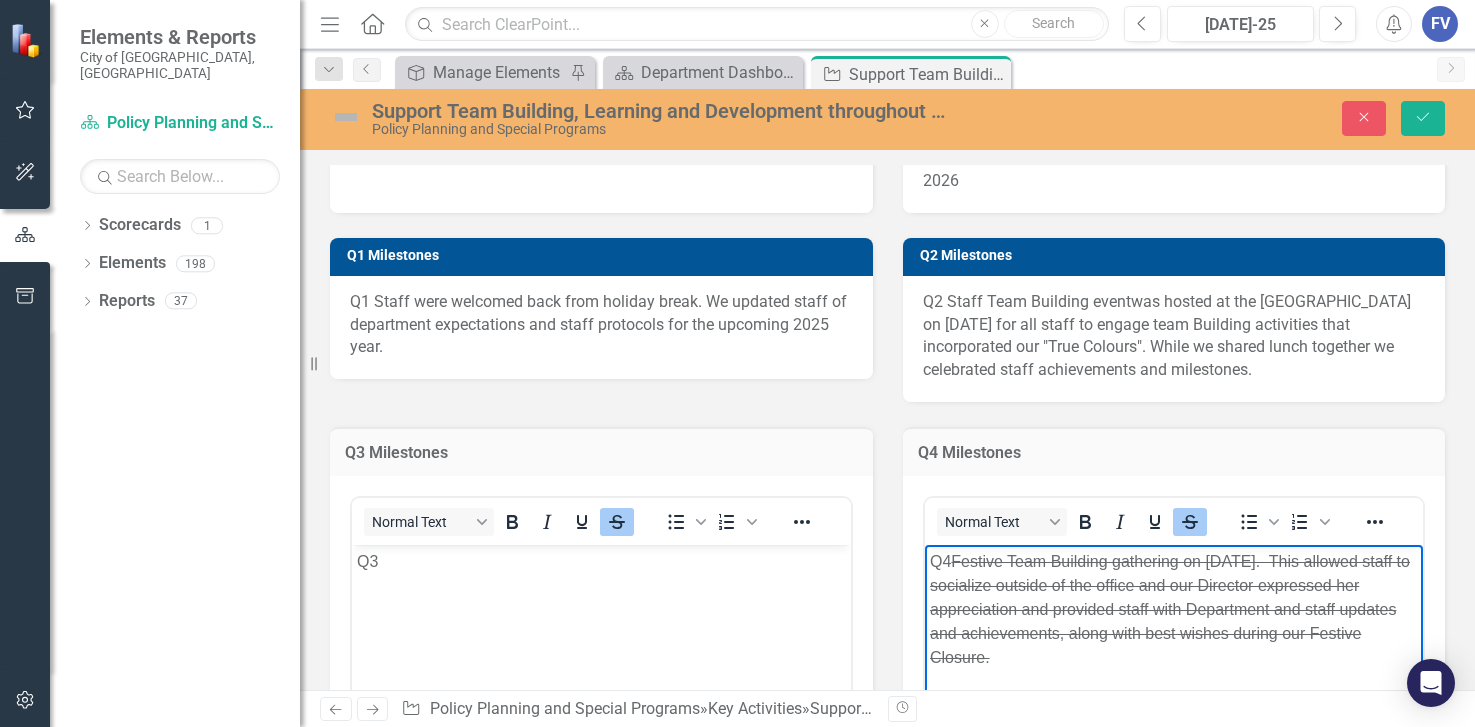 click on "Q4  Festive Team Building gathering on [DATE].  This allowed staff to socialize outside of the office and our Director expressed her appreciation and provided staff with Department and staff updates and achievements, along with best wishes during our Festive Closure." at bounding box center (1173, 609) 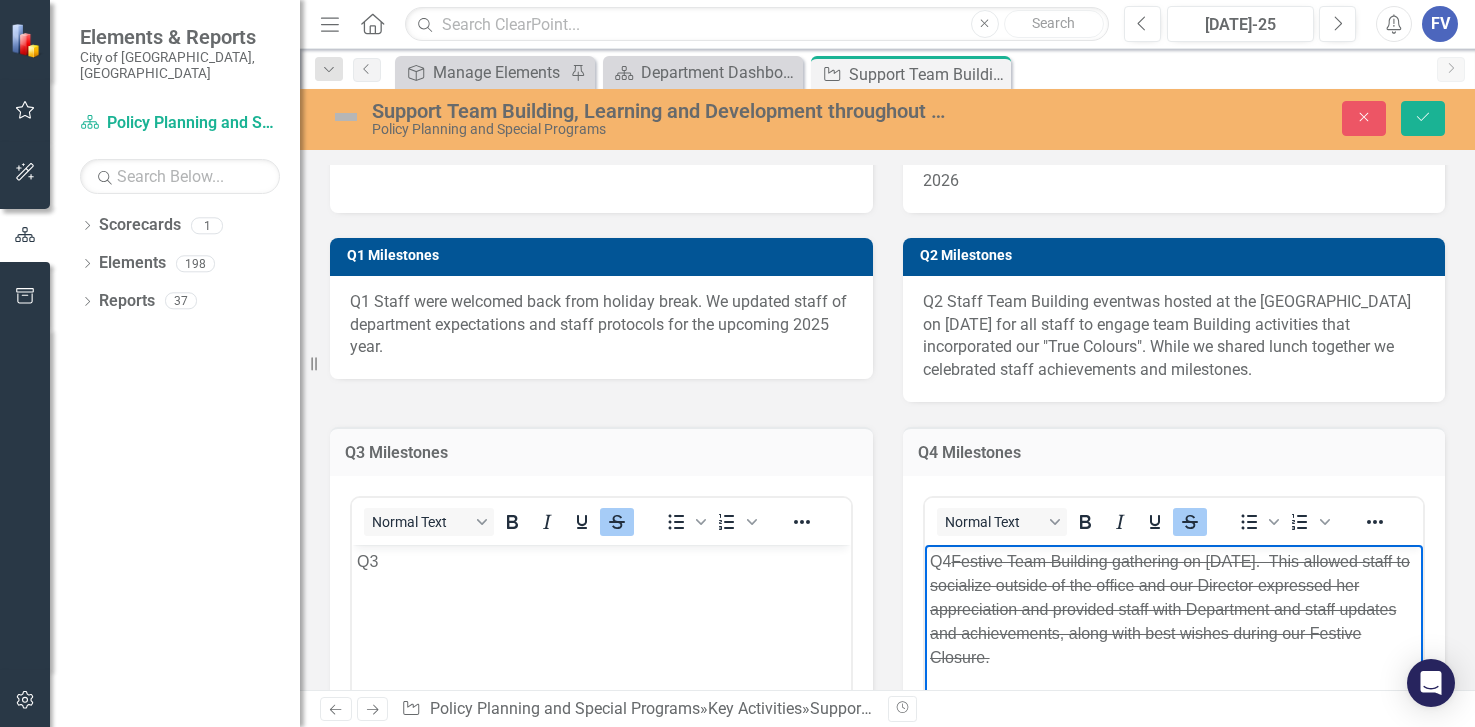 type 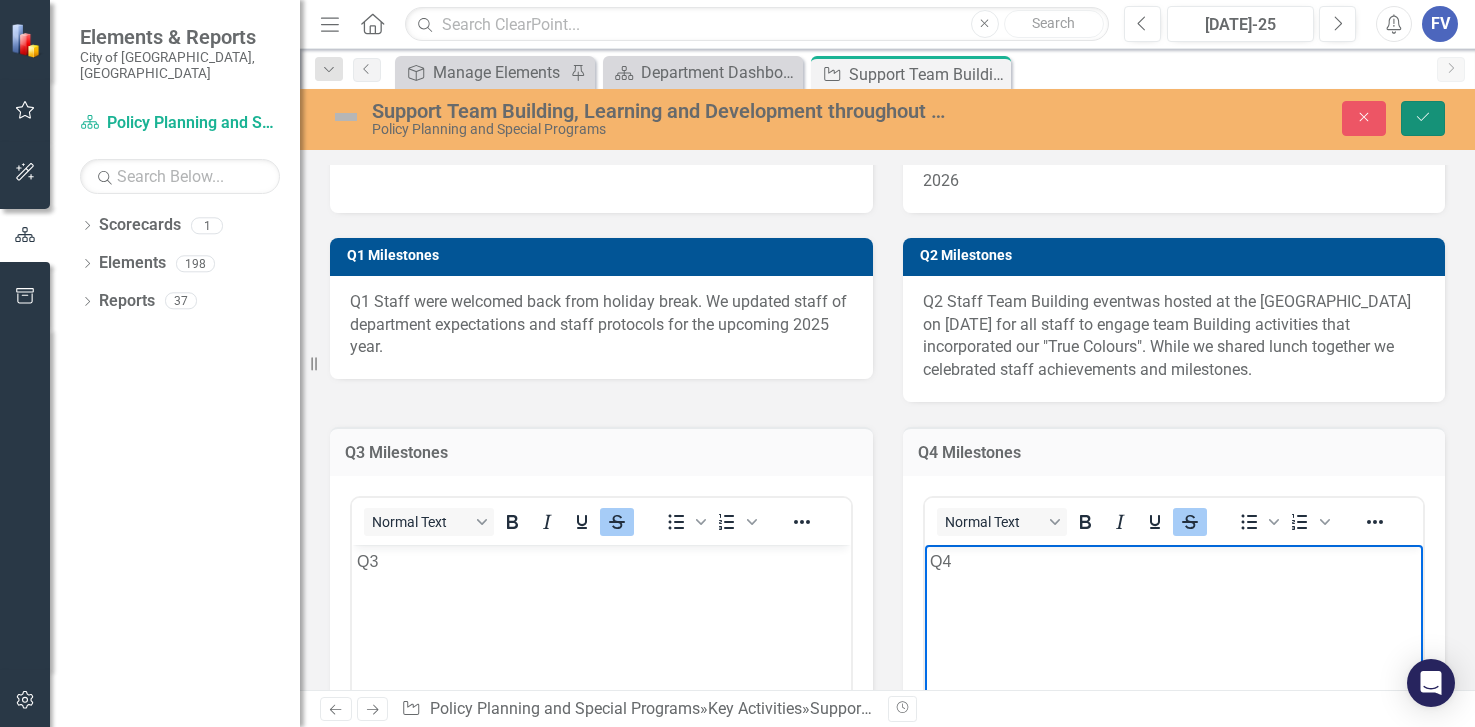 click on "Save" 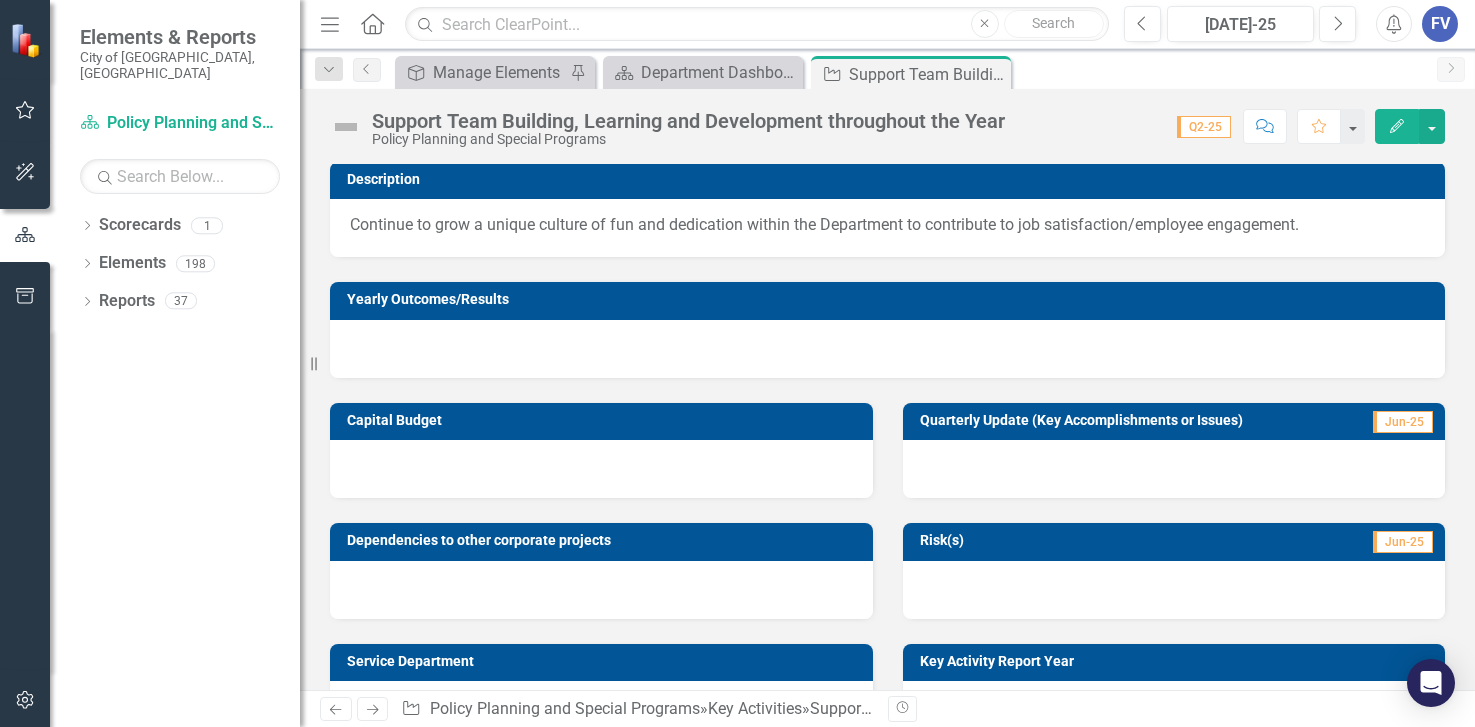 scroll, scrollTop: 0, scrollLeft: 0, axis: both 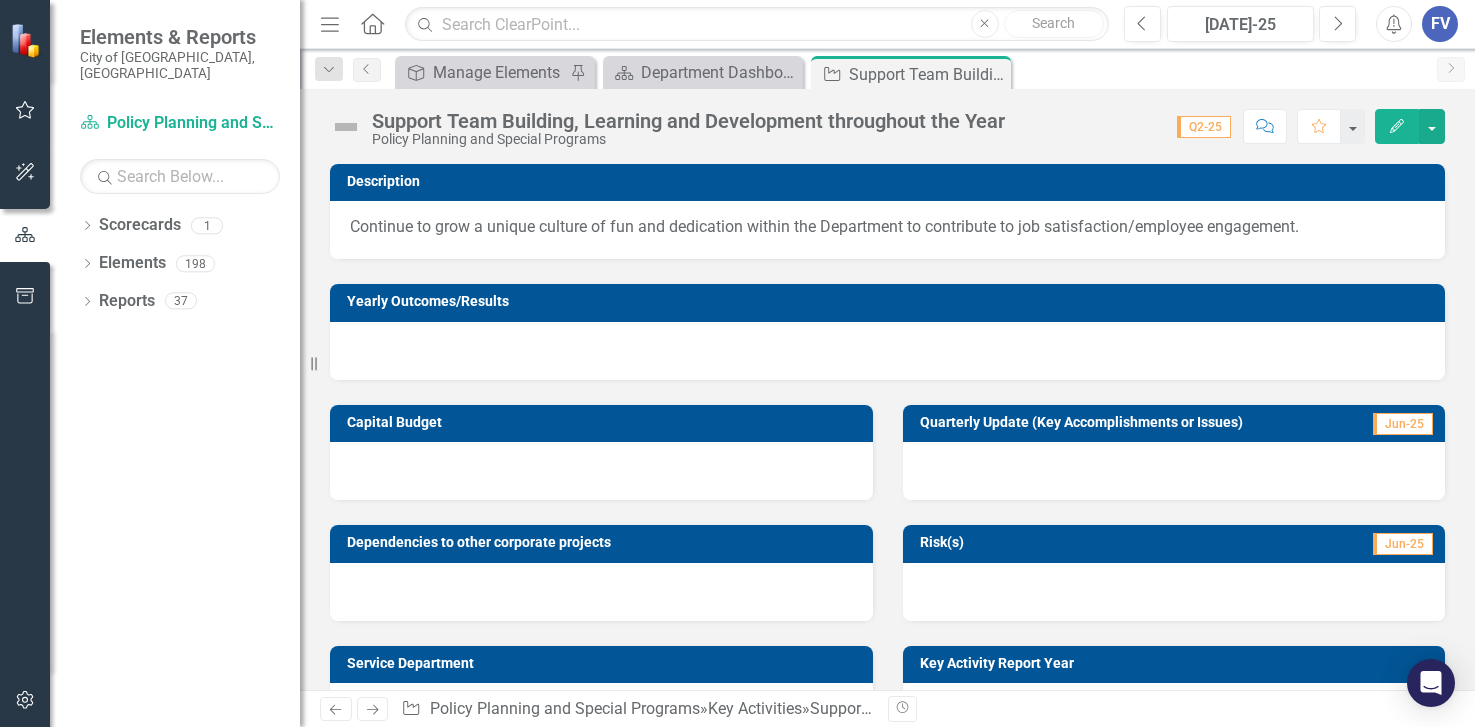 click at bounding box center [346, 127] 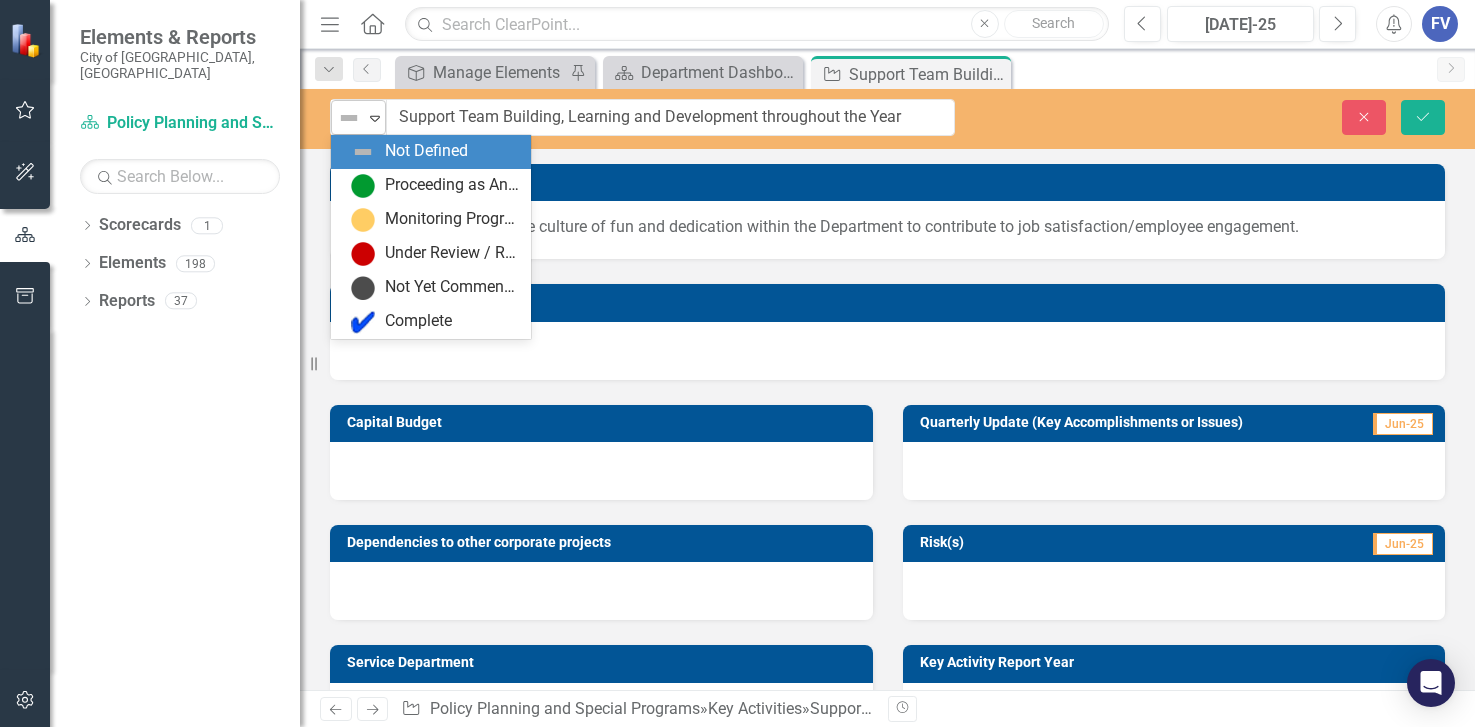 click on "Expand" 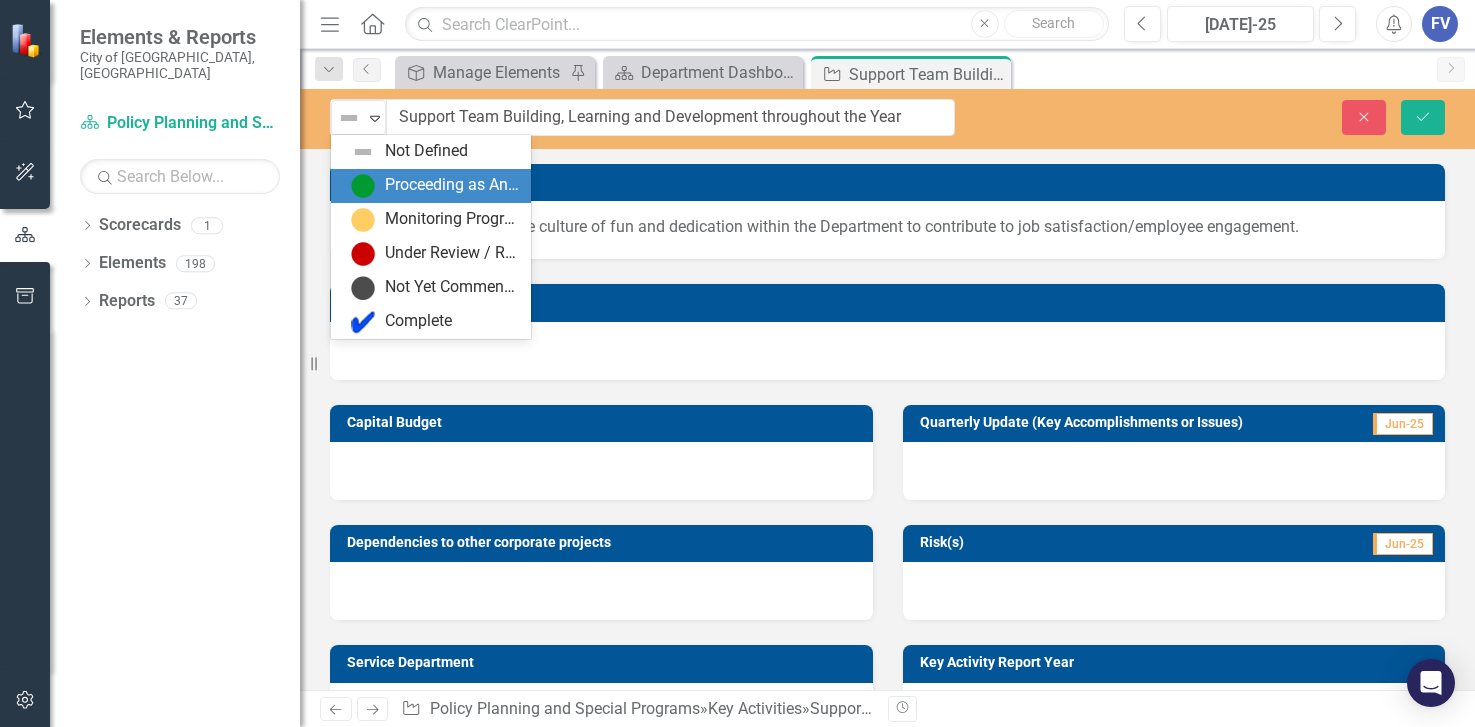 click on "Proceeding as Anticipated" at bounding box center [452, 185] 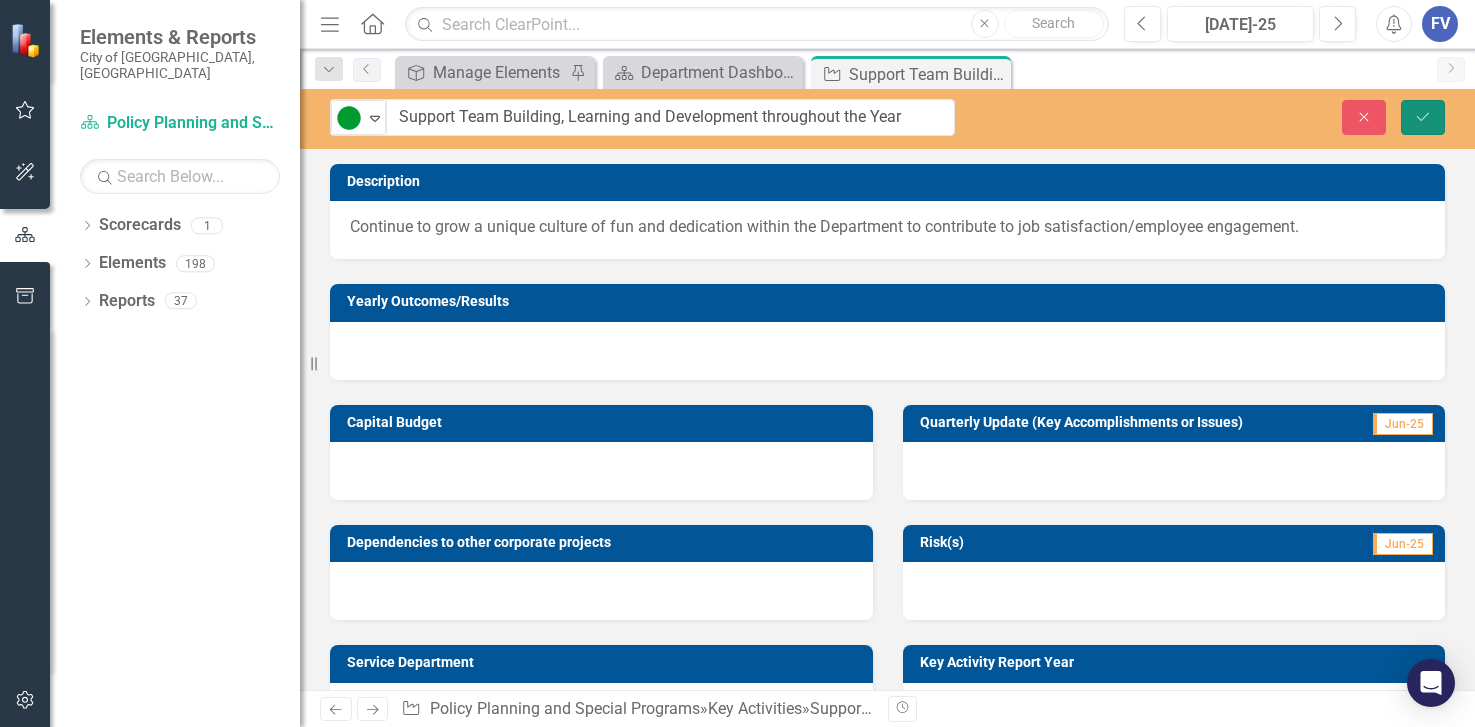 click on "Save" 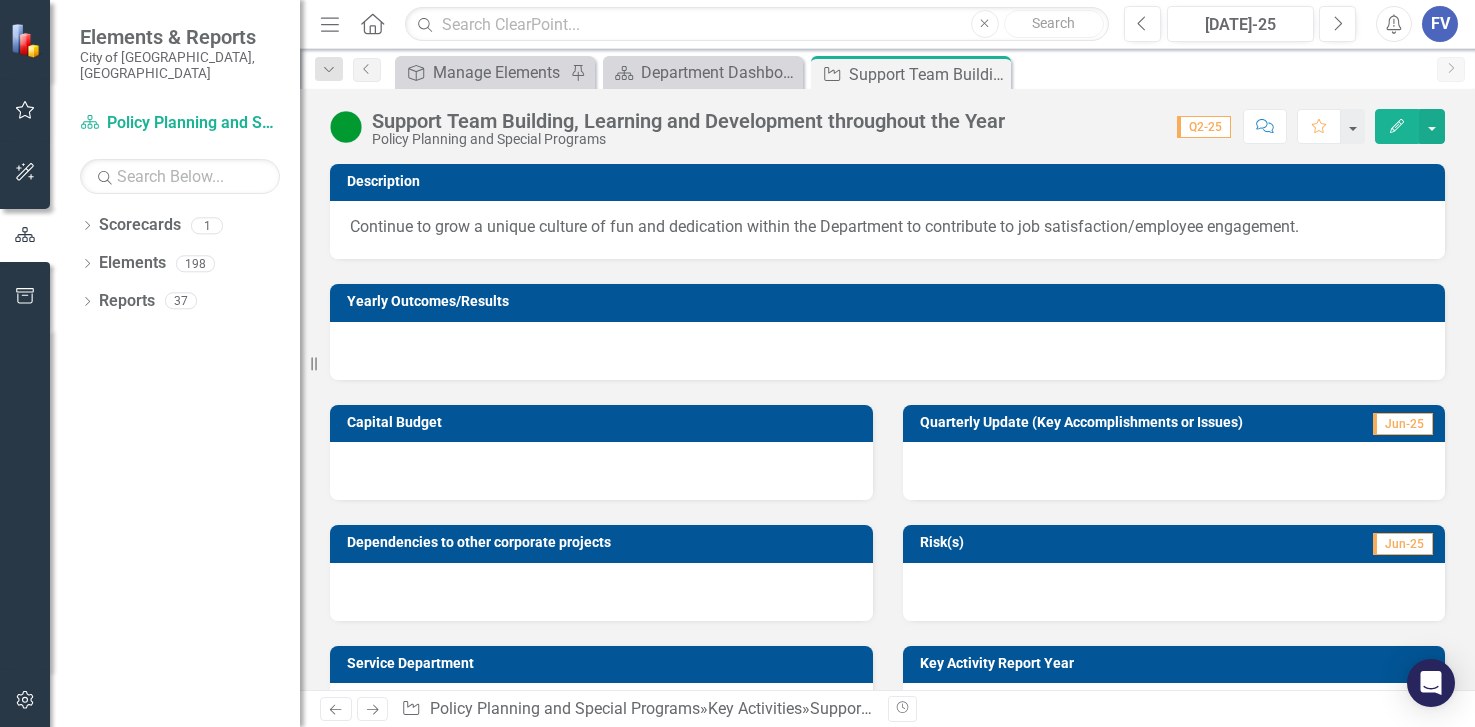 drag, startPoint x: 992, startPoint y: 73, endPoint x: 975, endPoint y: 82, distance: 19.235384 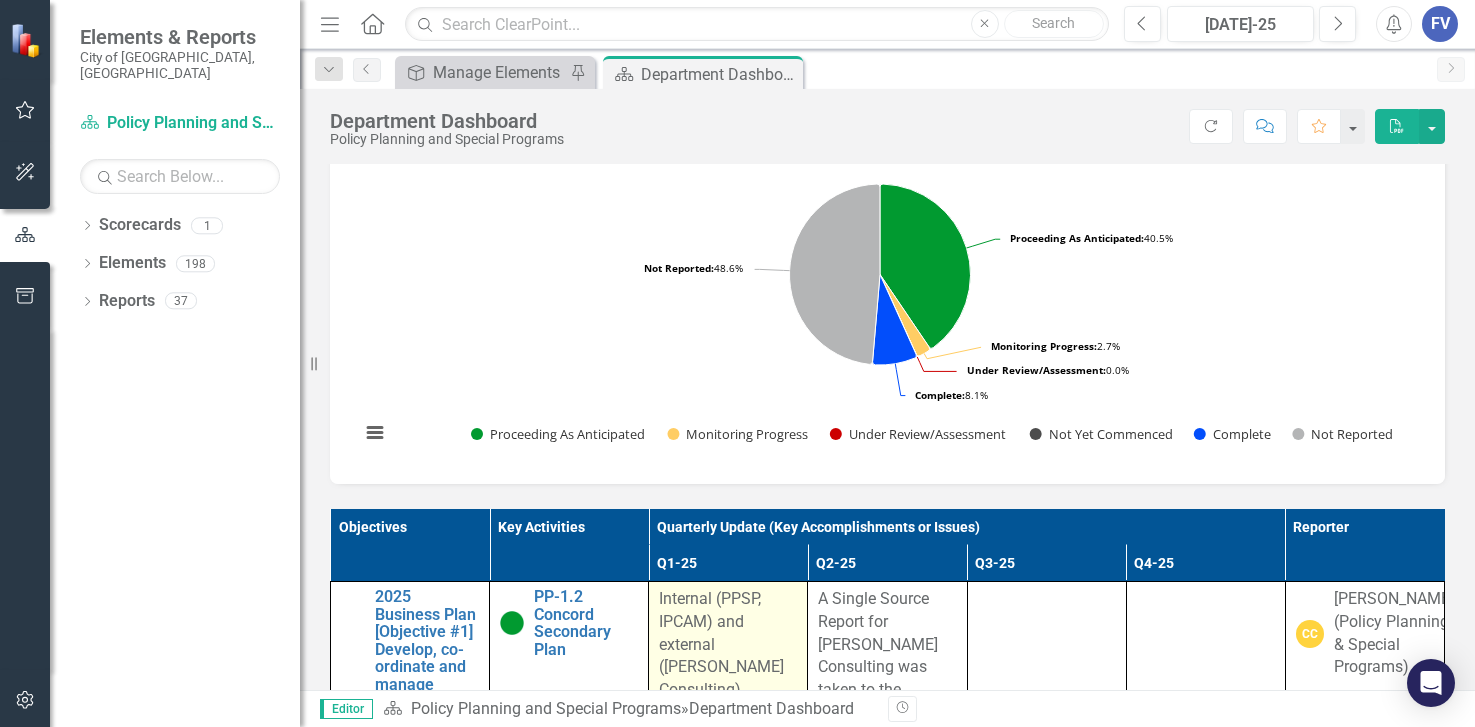 scroll, scrollTop: 1331, scrollLeft: 0, axis: vertical 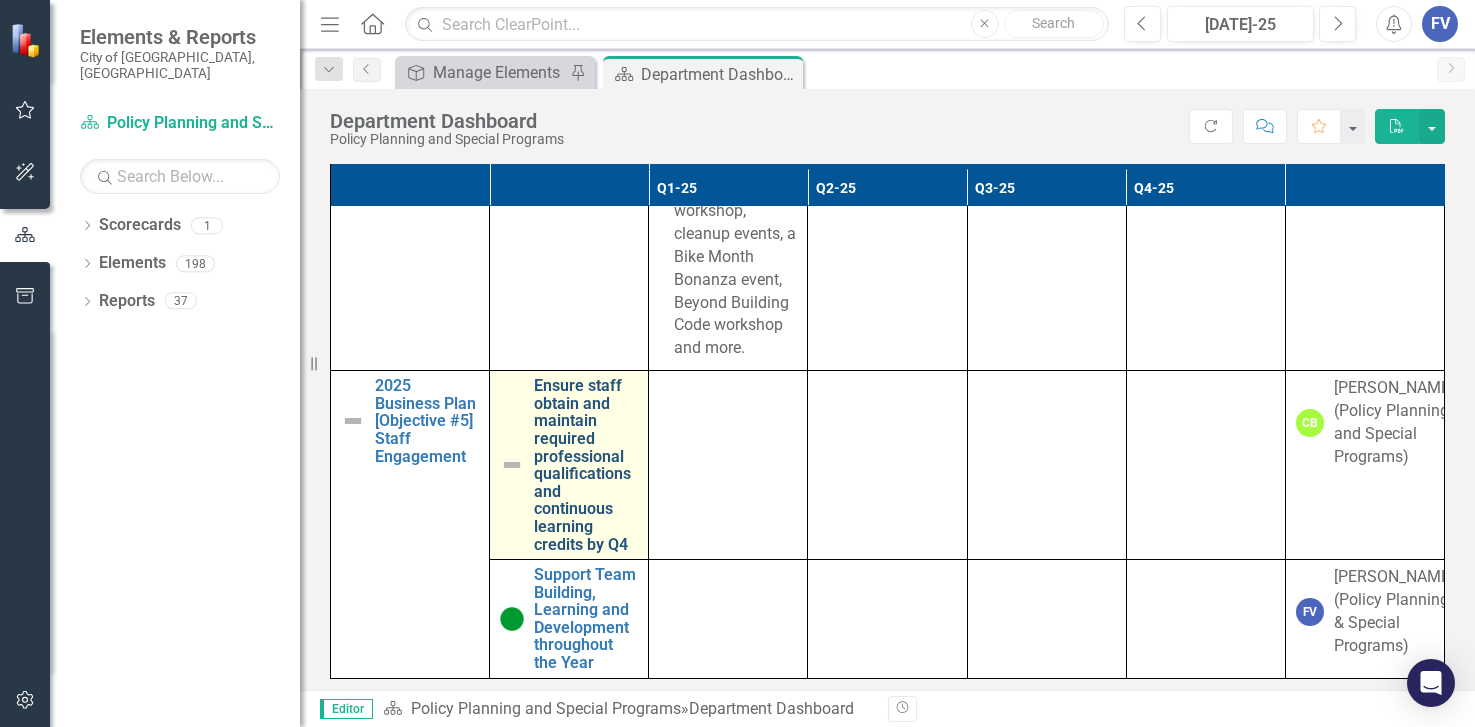 click on "Ensure  staff obtain and maintain required  professional qualifications and continuous learning credits by Q4" at bounding box center [586, 465] 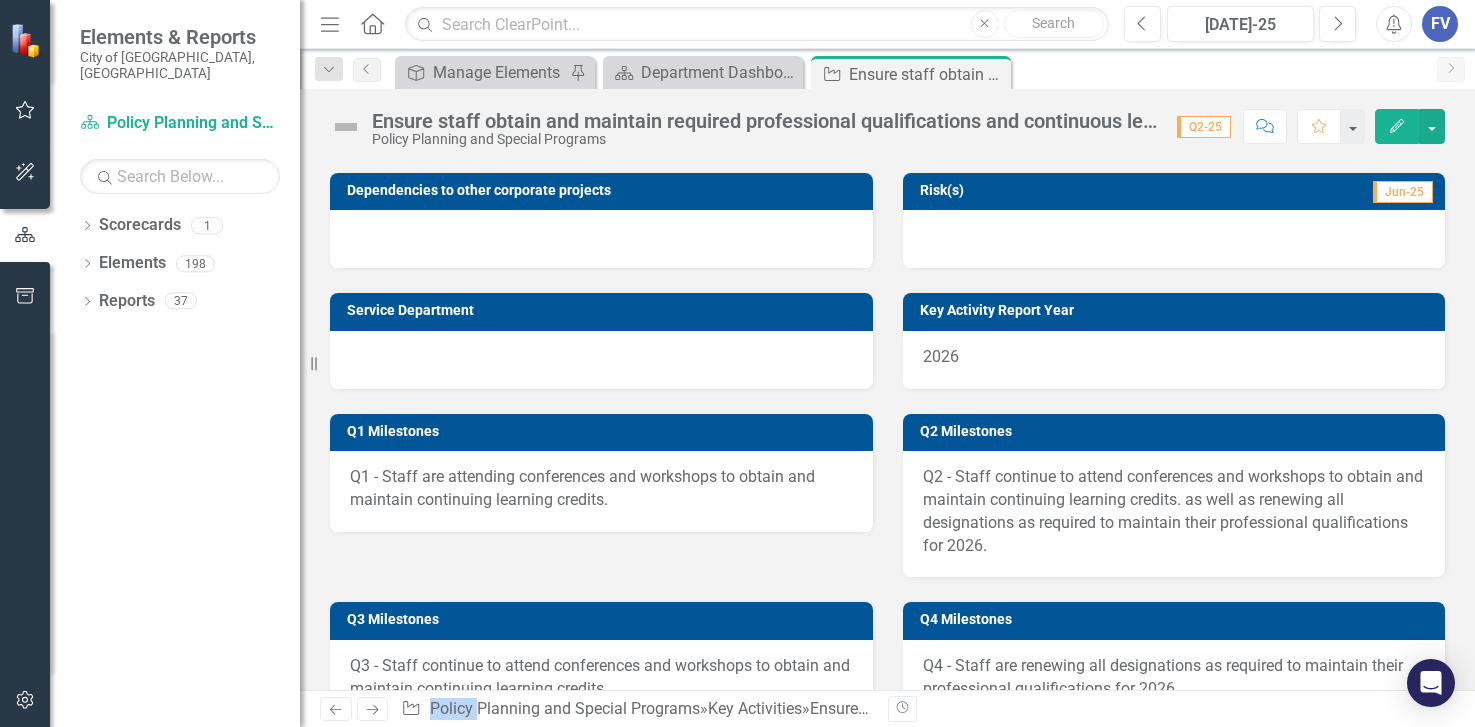 scroll, scrollTop: 499, scrollLeft: 0, axis: vertical 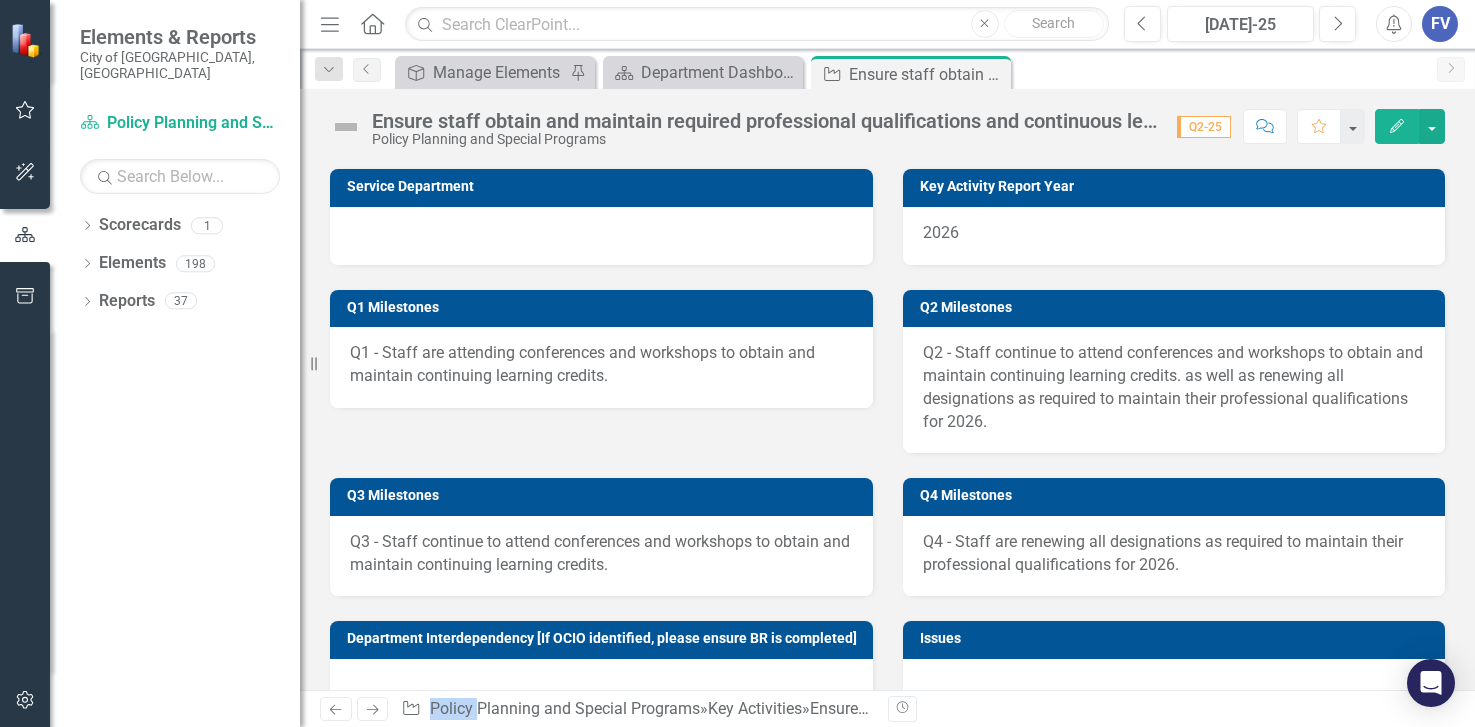 click at bounding box center (346, 127) 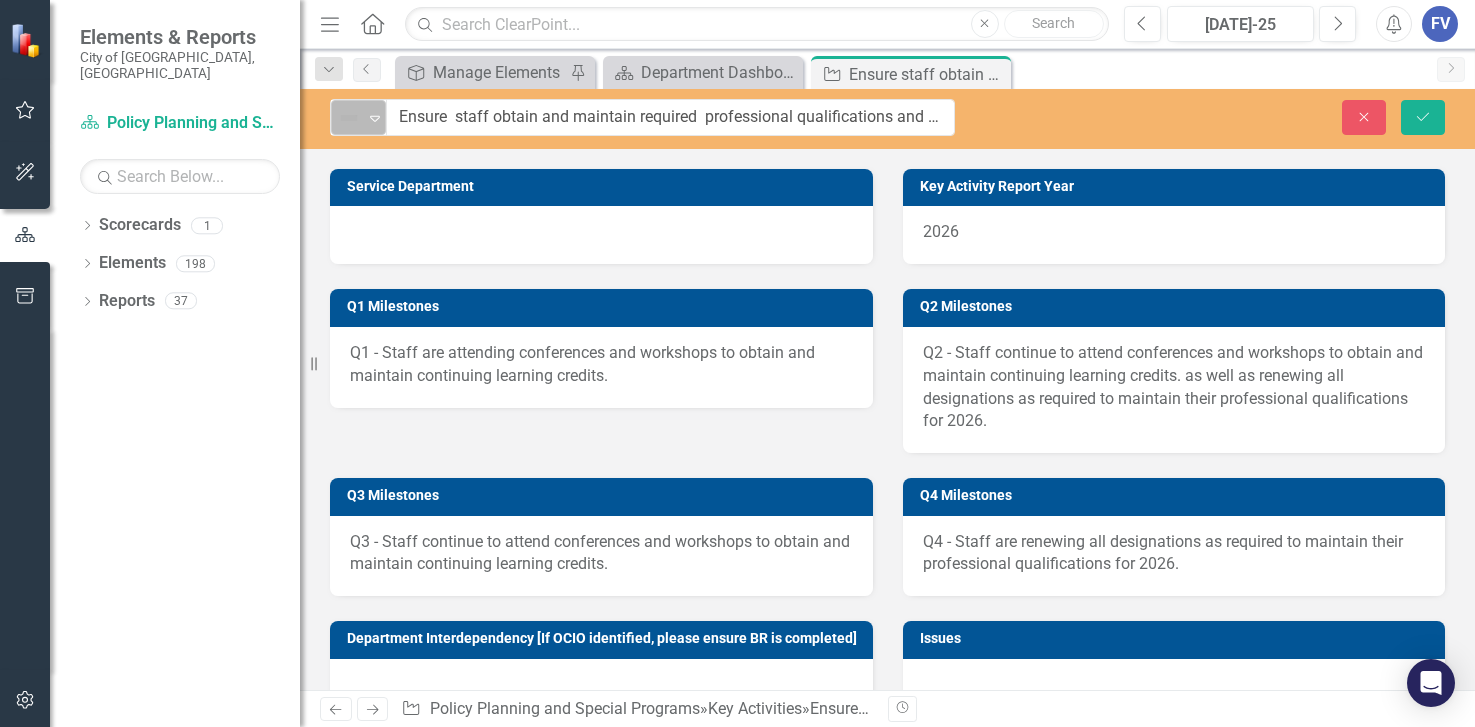 drag, startPoint x: 347, startPoint y: 127, endPoint x: 346, endPoint y: 112, distance: 15.033297 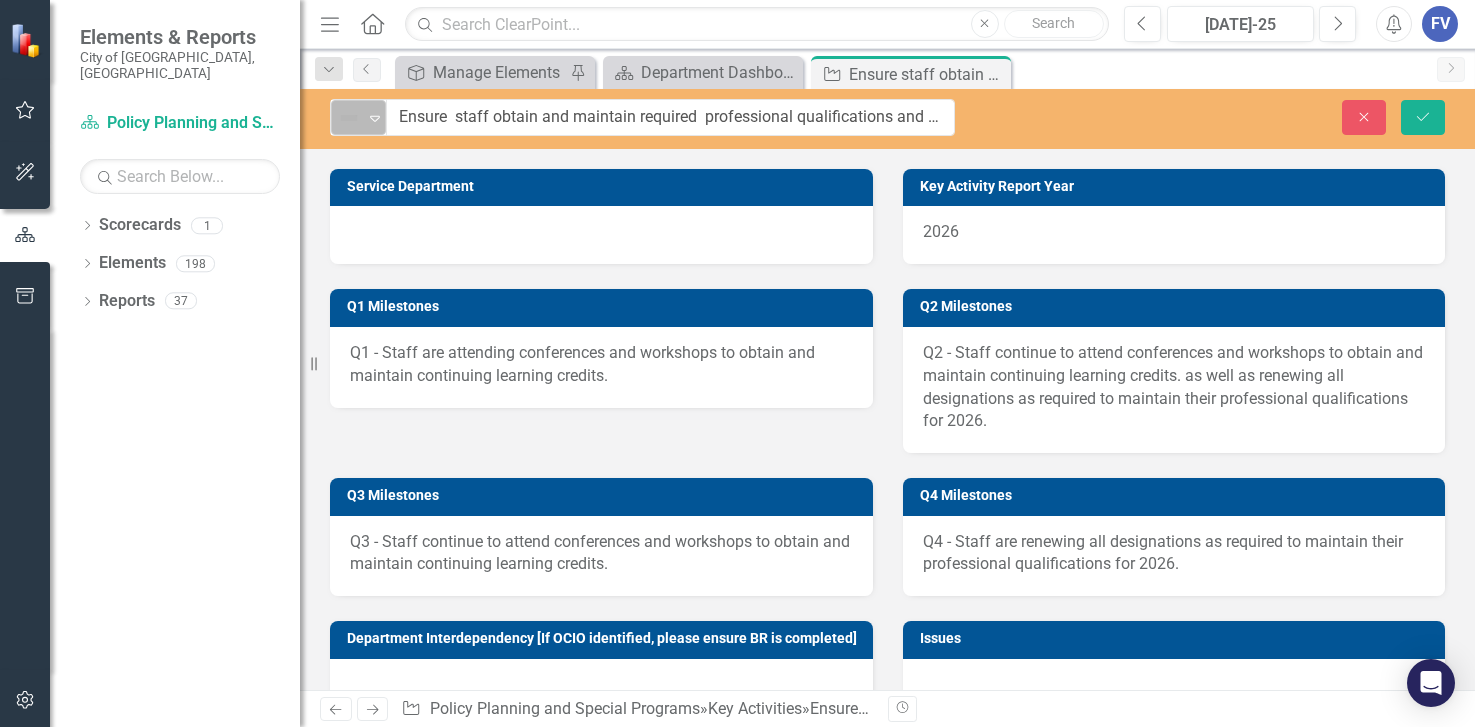 click at bounding box center (349, 118) 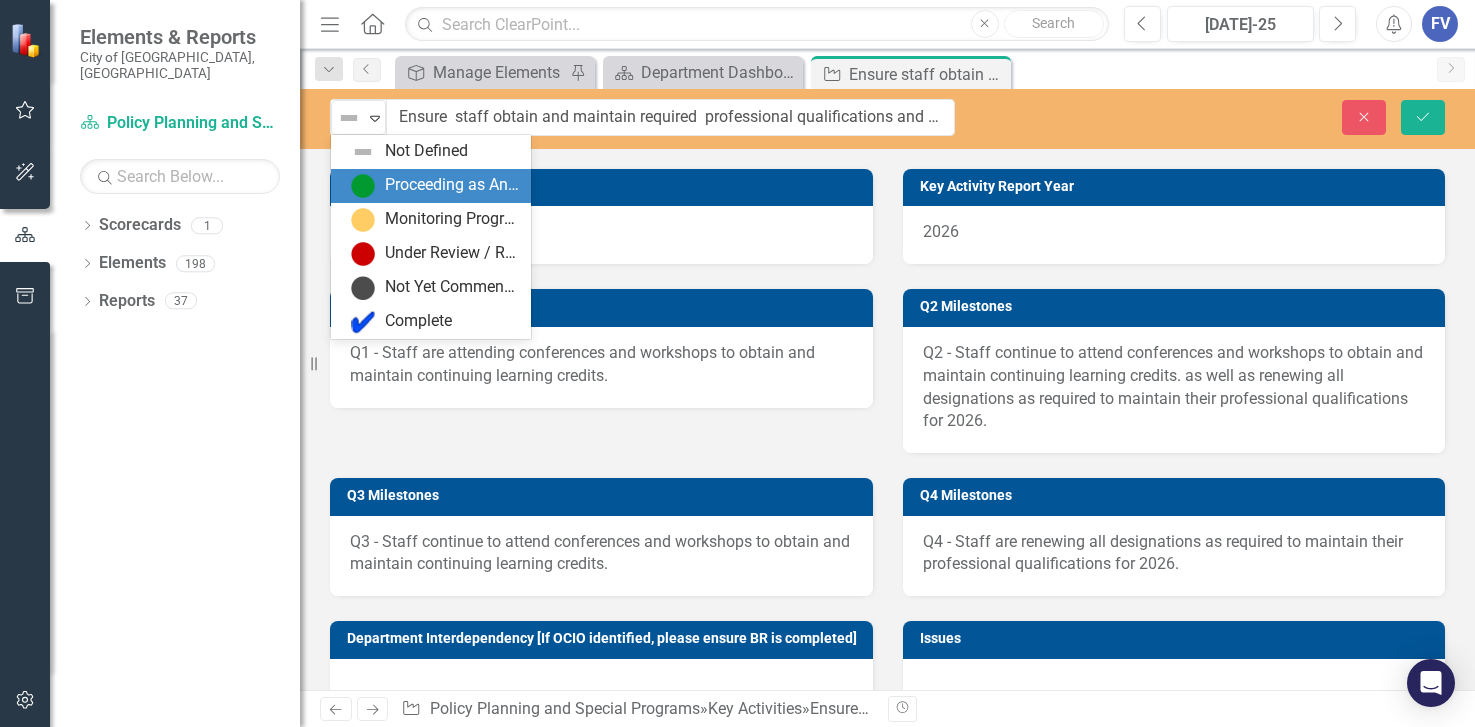 click on "Proceeding as Anticipated" at bounding box center [435, 186] 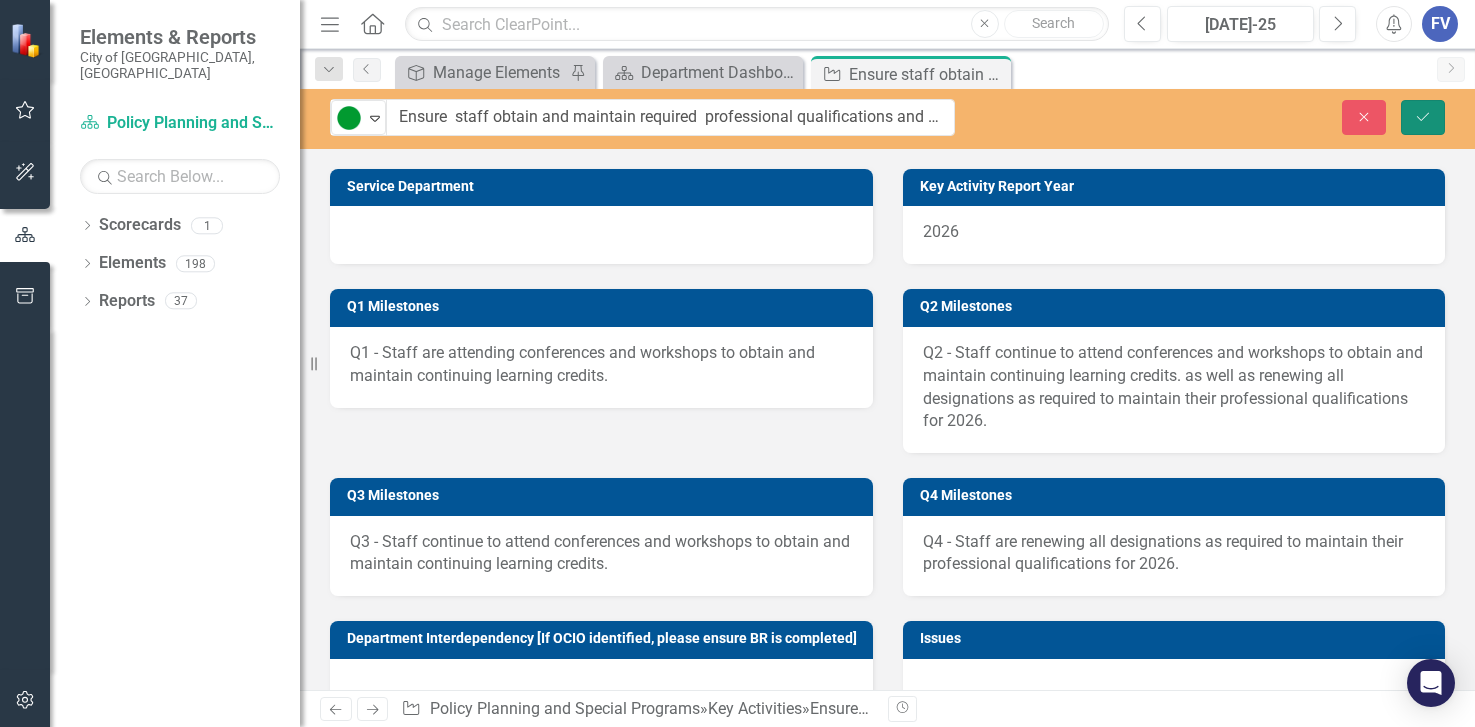 click on "Save" 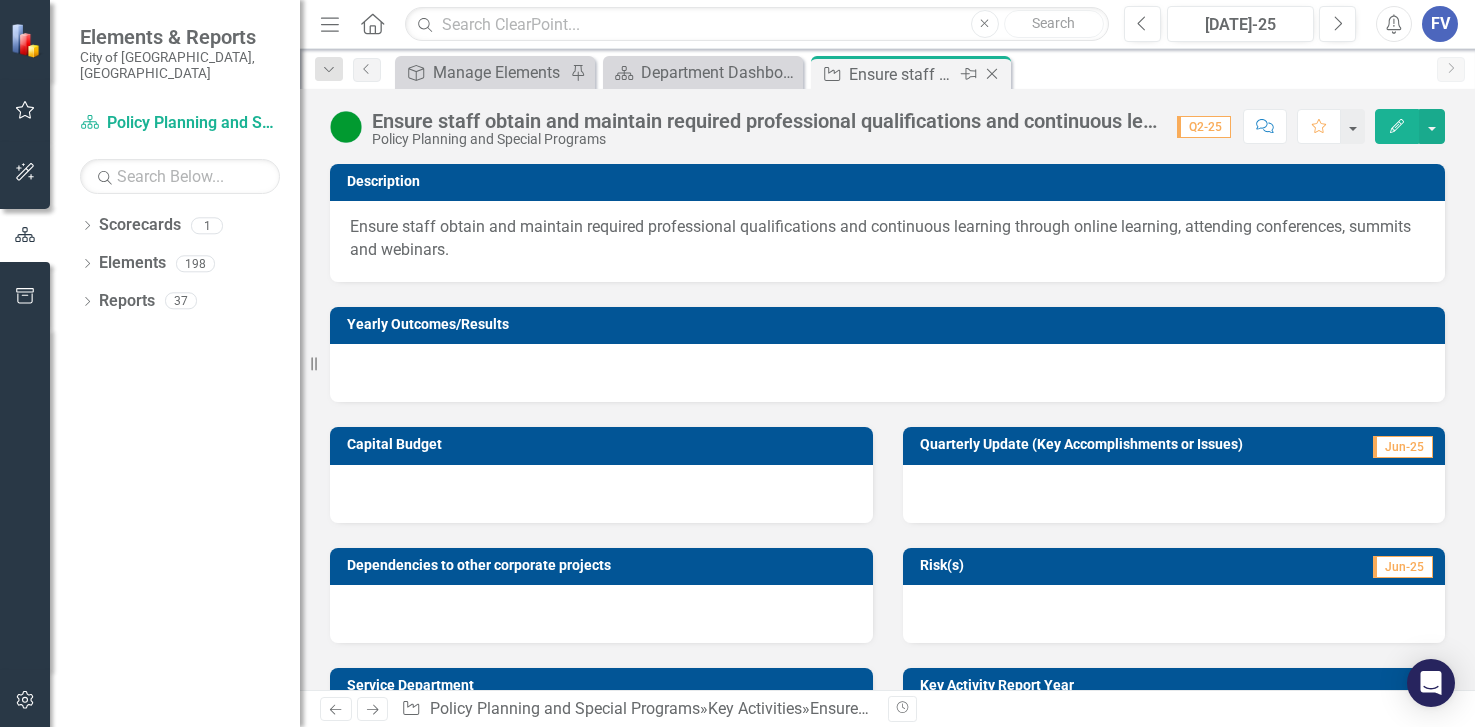 click on "Close" 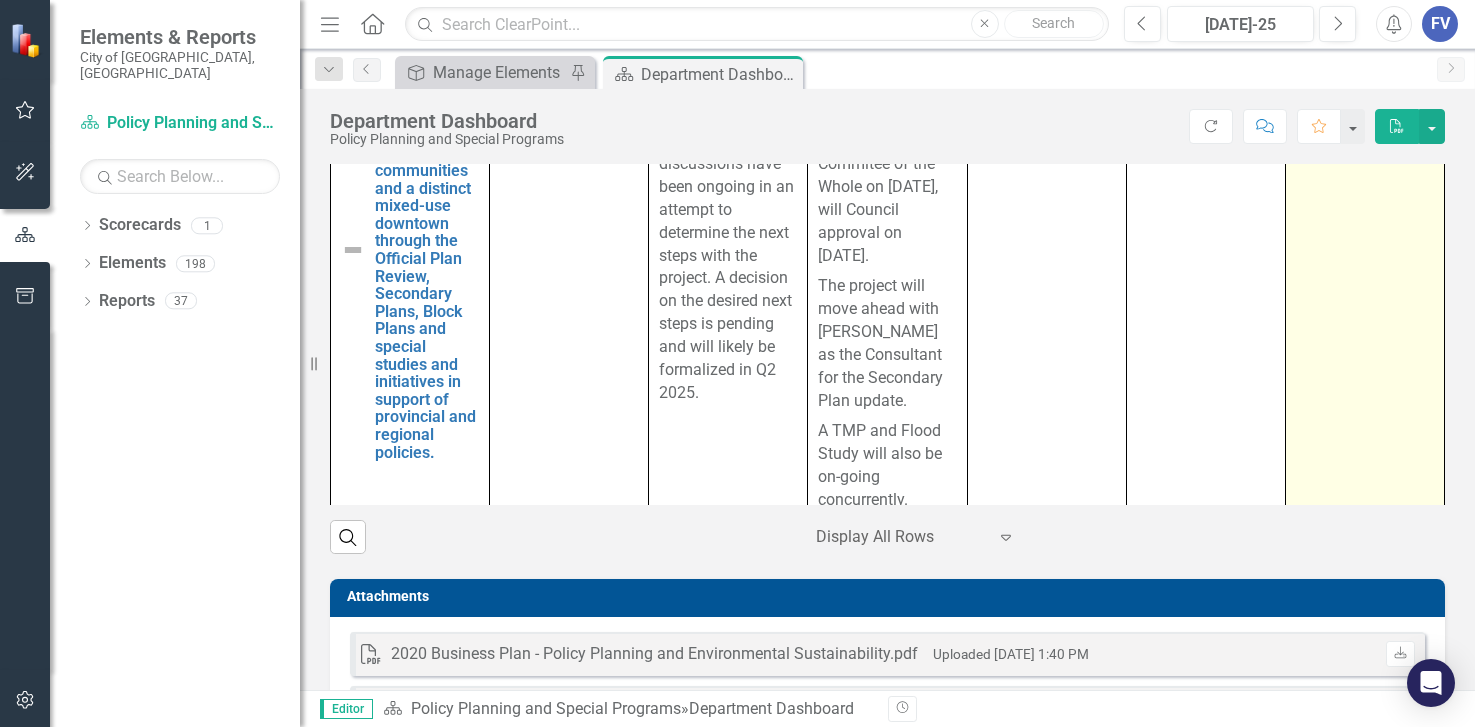 scroll, scrollTop: 1380, scrollLeft: 0, axis: vertical 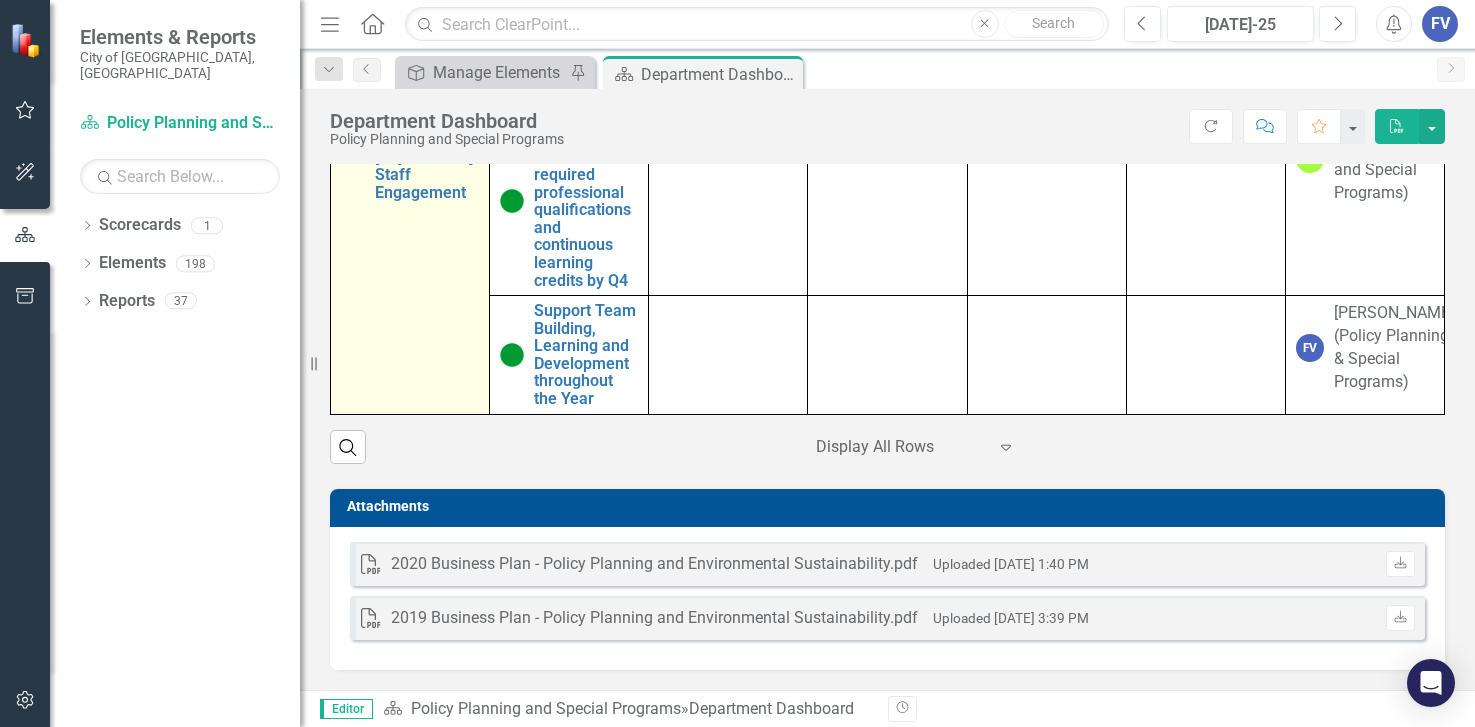 click at bounding box center [353, 157] 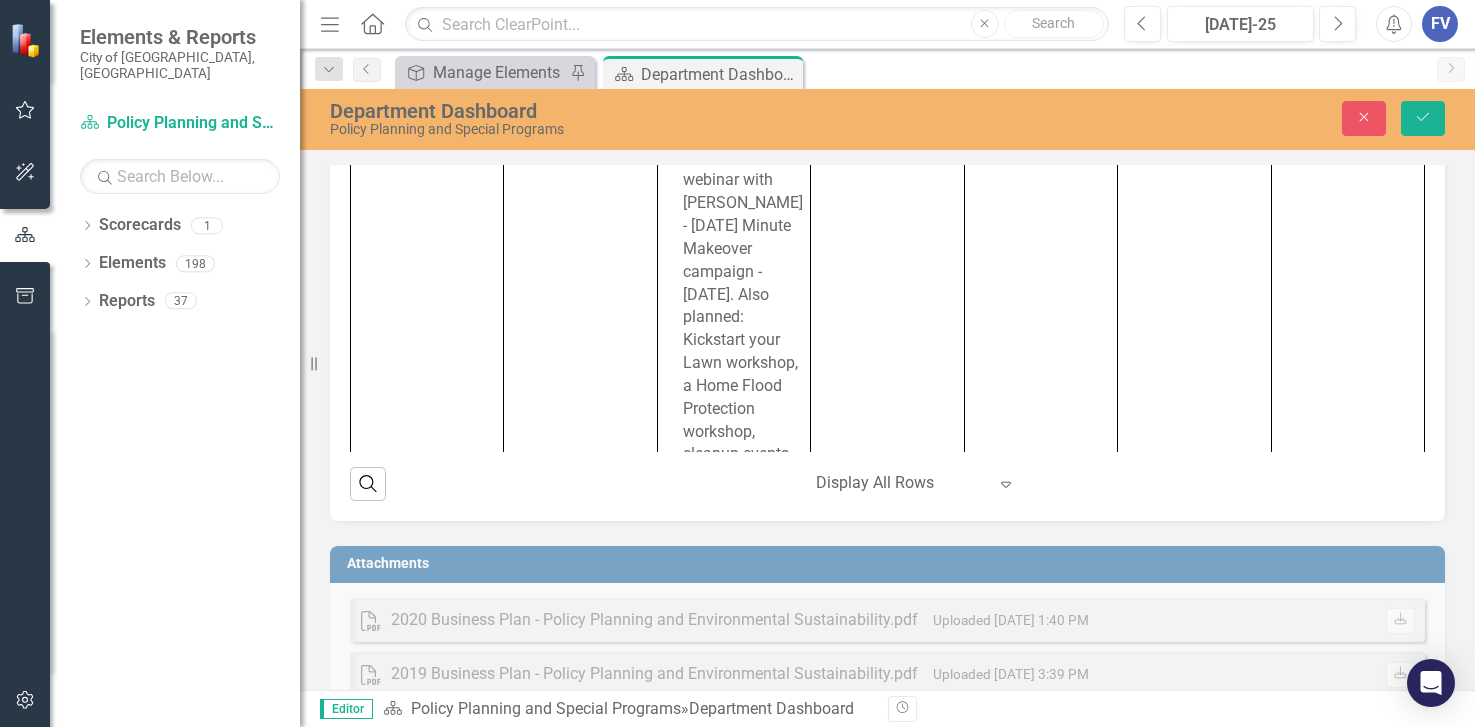 scroll, scrollTop: 24499, scrollLeft: 0, axis: vertical 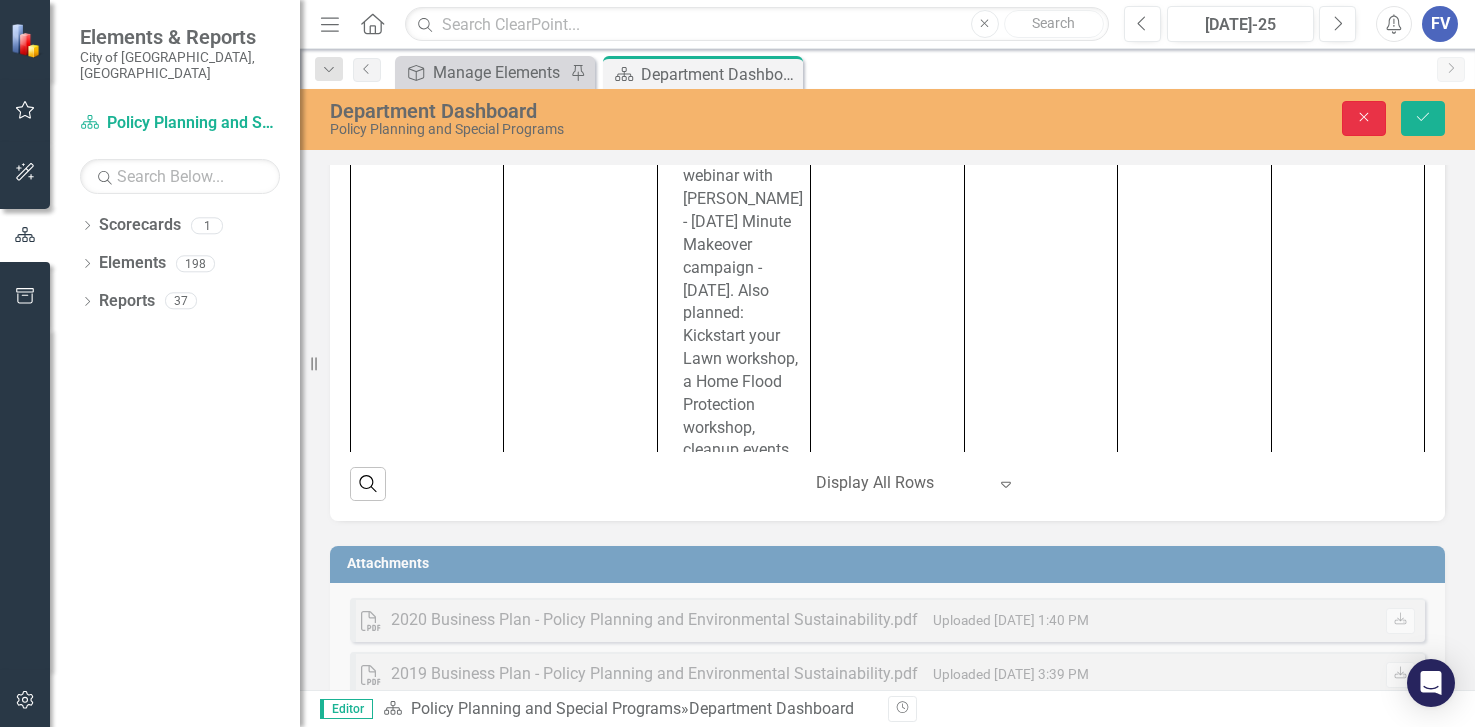 click on "Close" 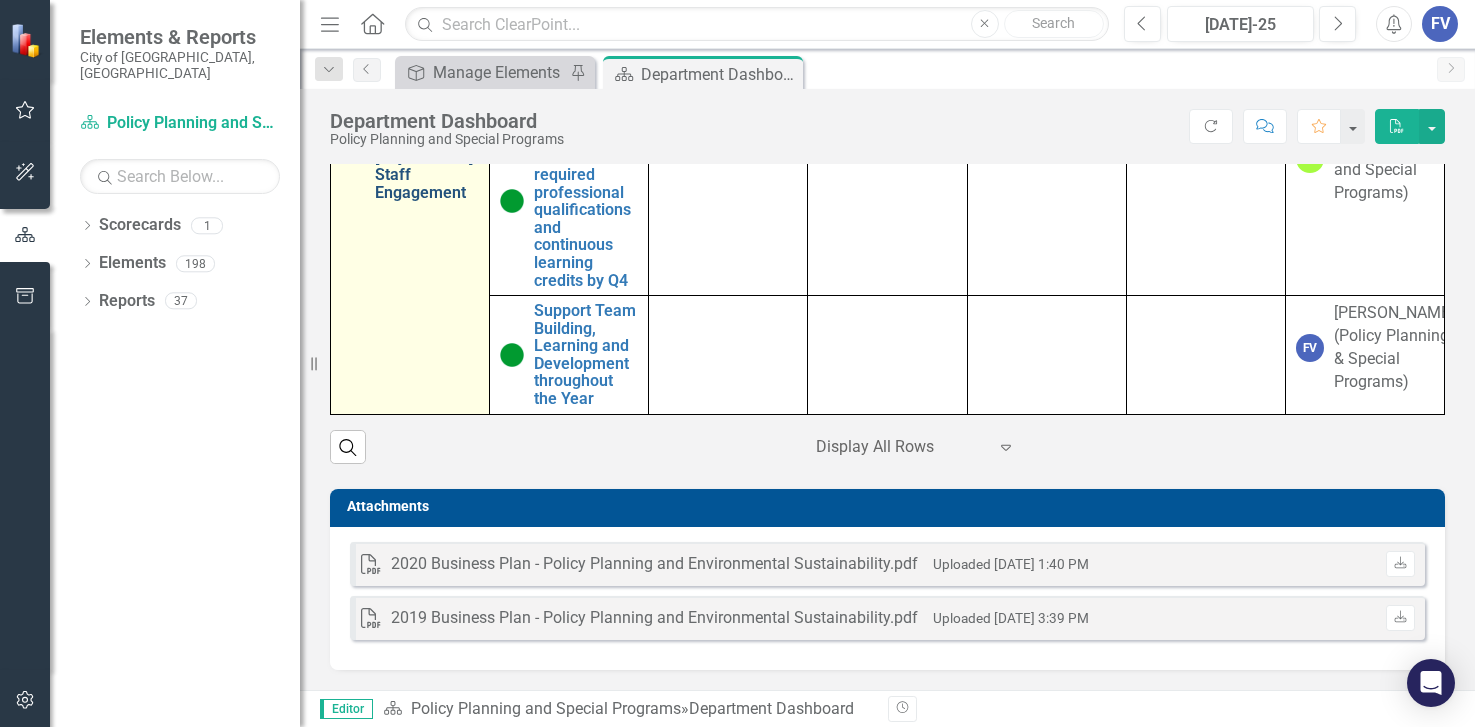 click on "2025 Business Plan [Objective #5] Staff Engagement" at bounding box center (427, 157) 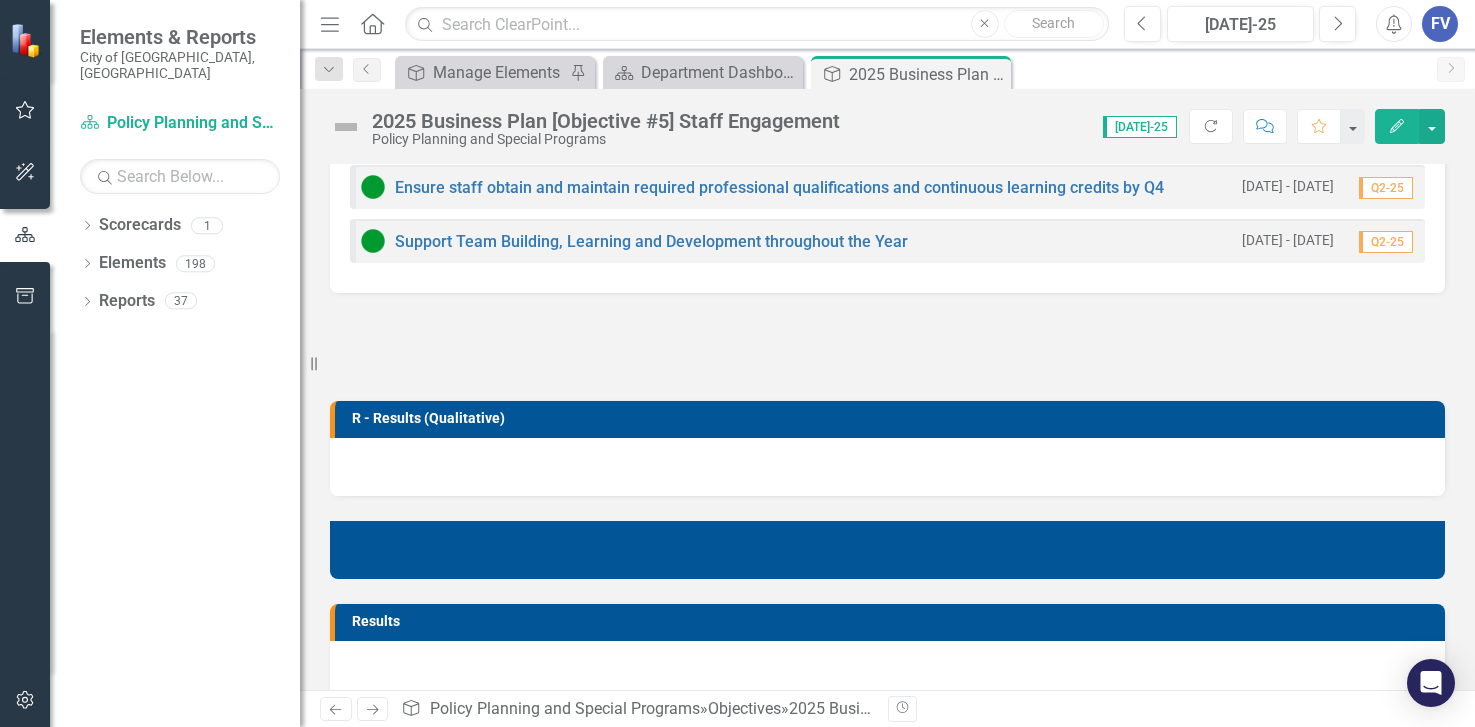 scroll, scrollTop: 499, scrollLeft: 0, axis: vertical 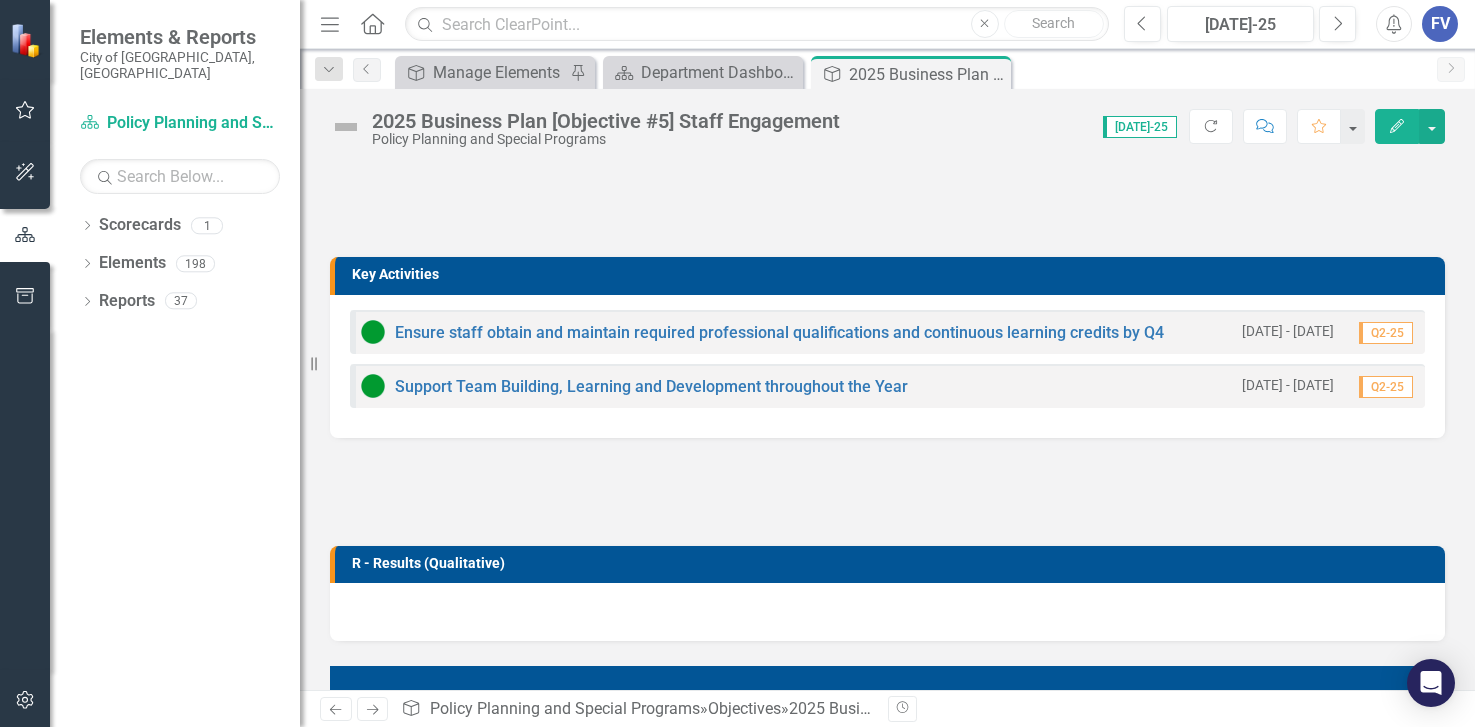 click at bounding box center [346, 127] 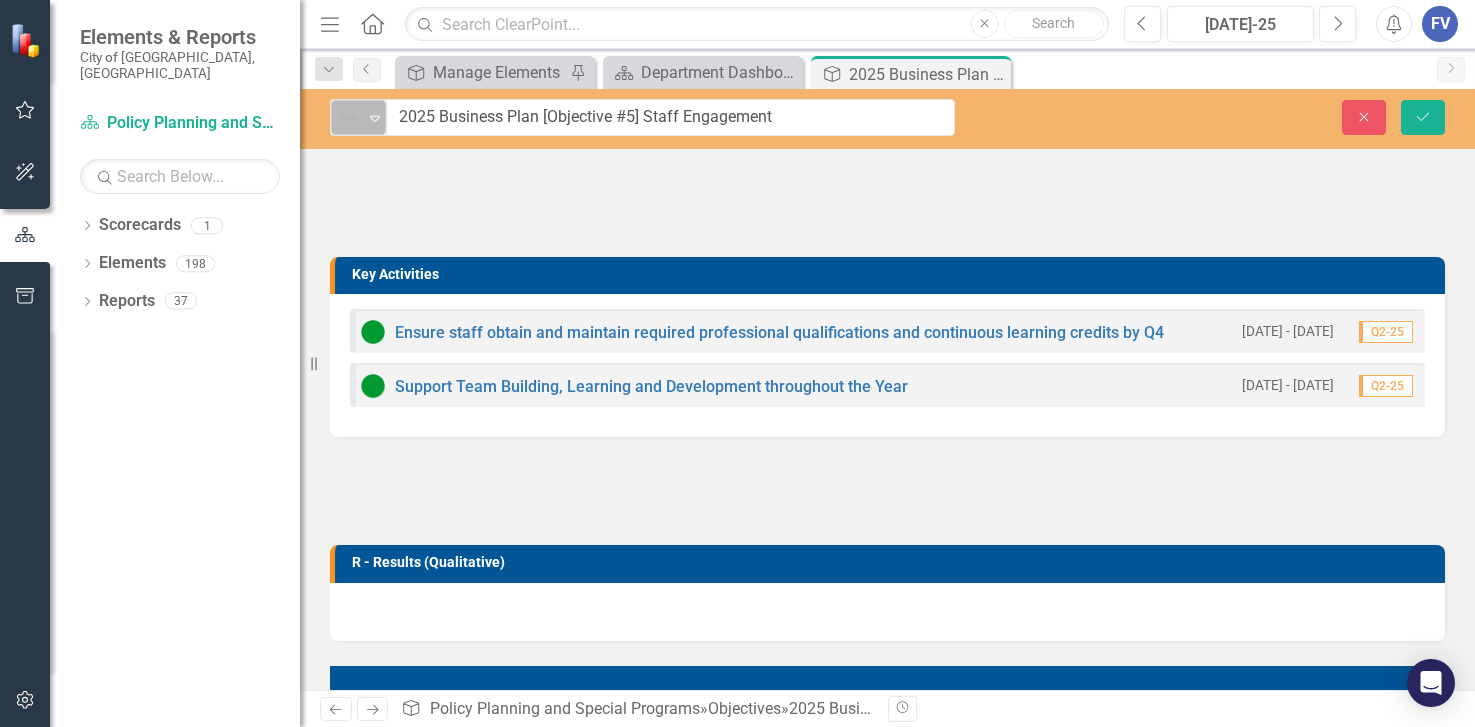 click on "Expand" 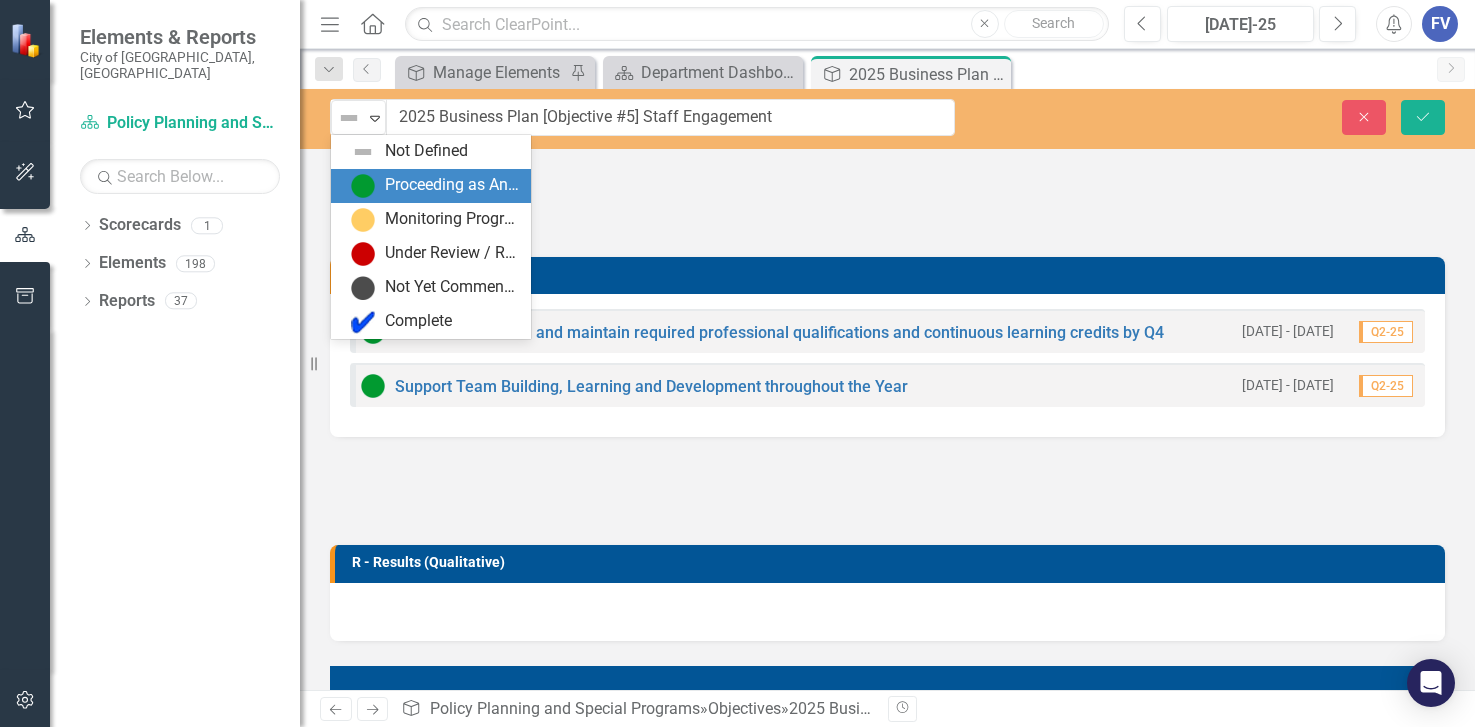 click at bounding box center [363, 186] 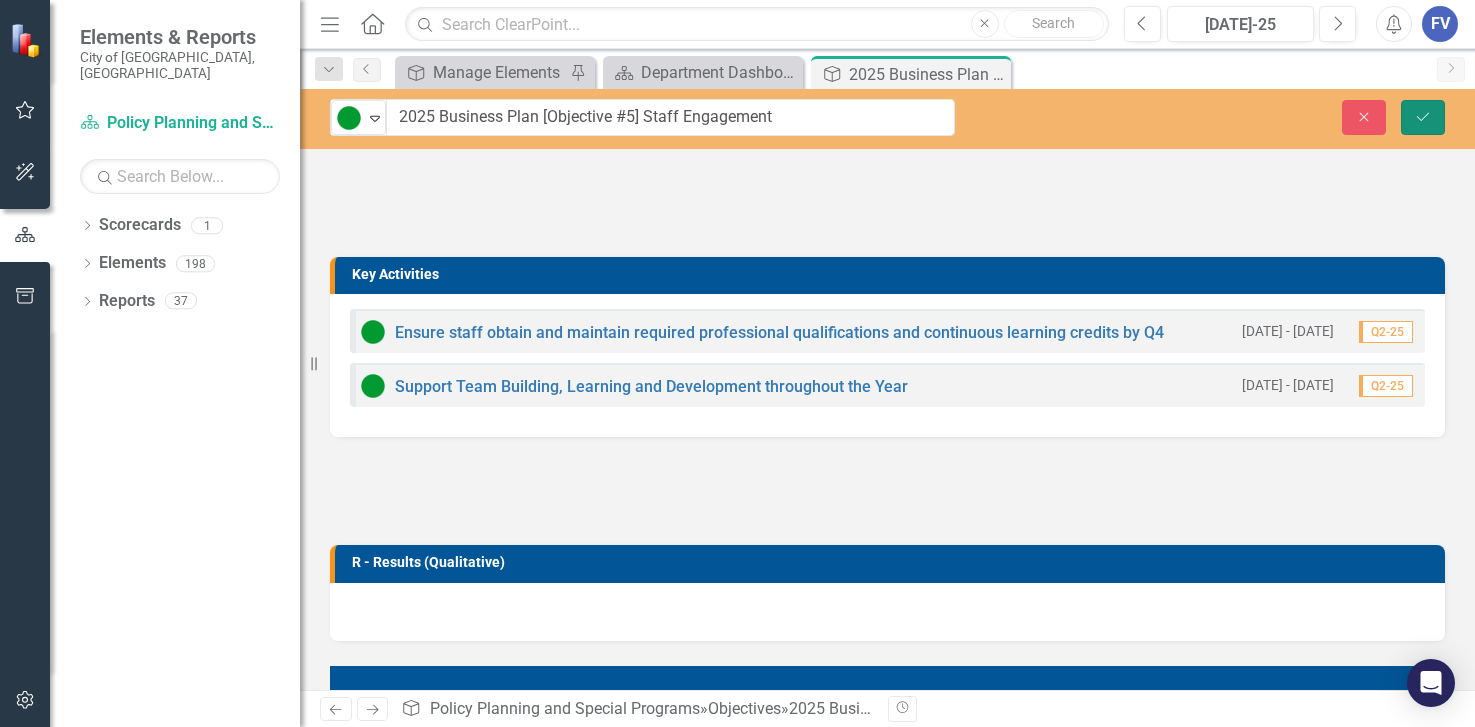 click on "Save" 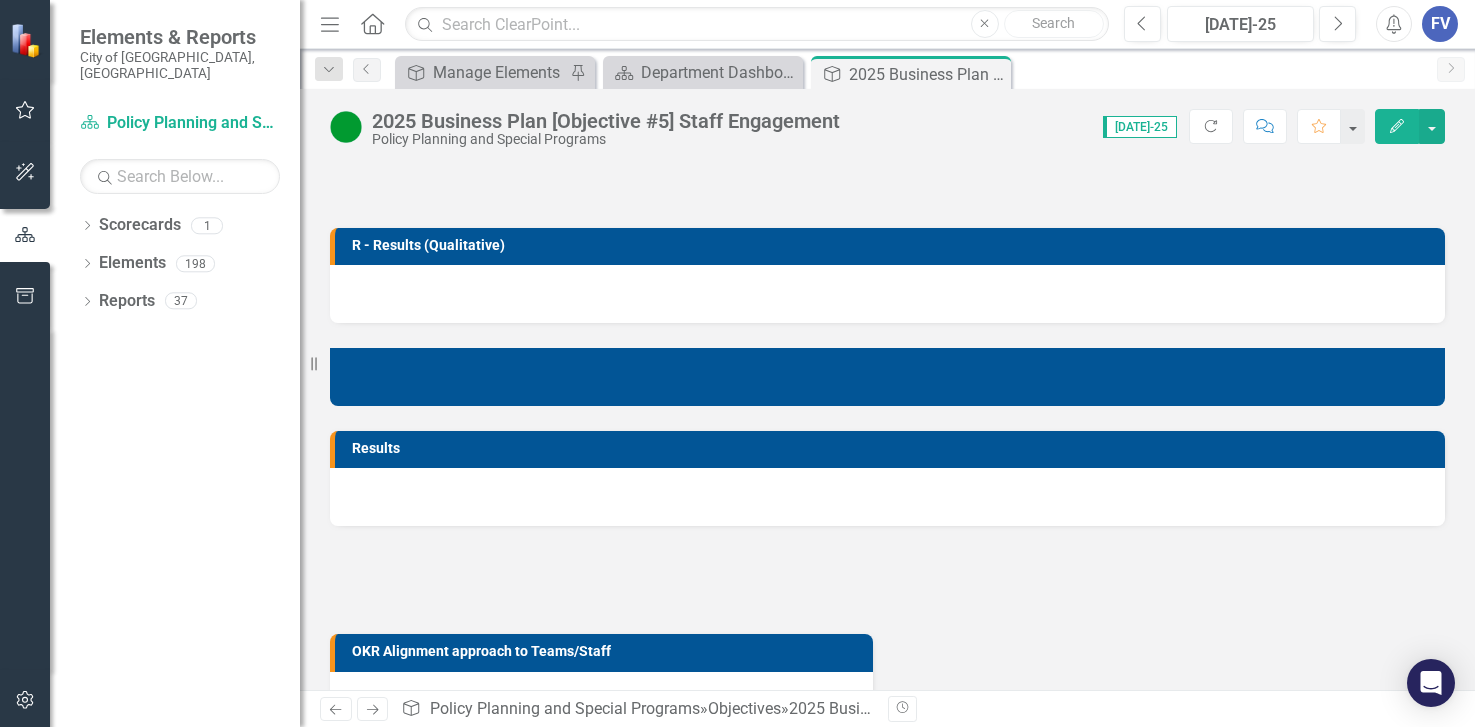 scroll, scrollTop: 852, scrollLeft: 0, axis: vertical 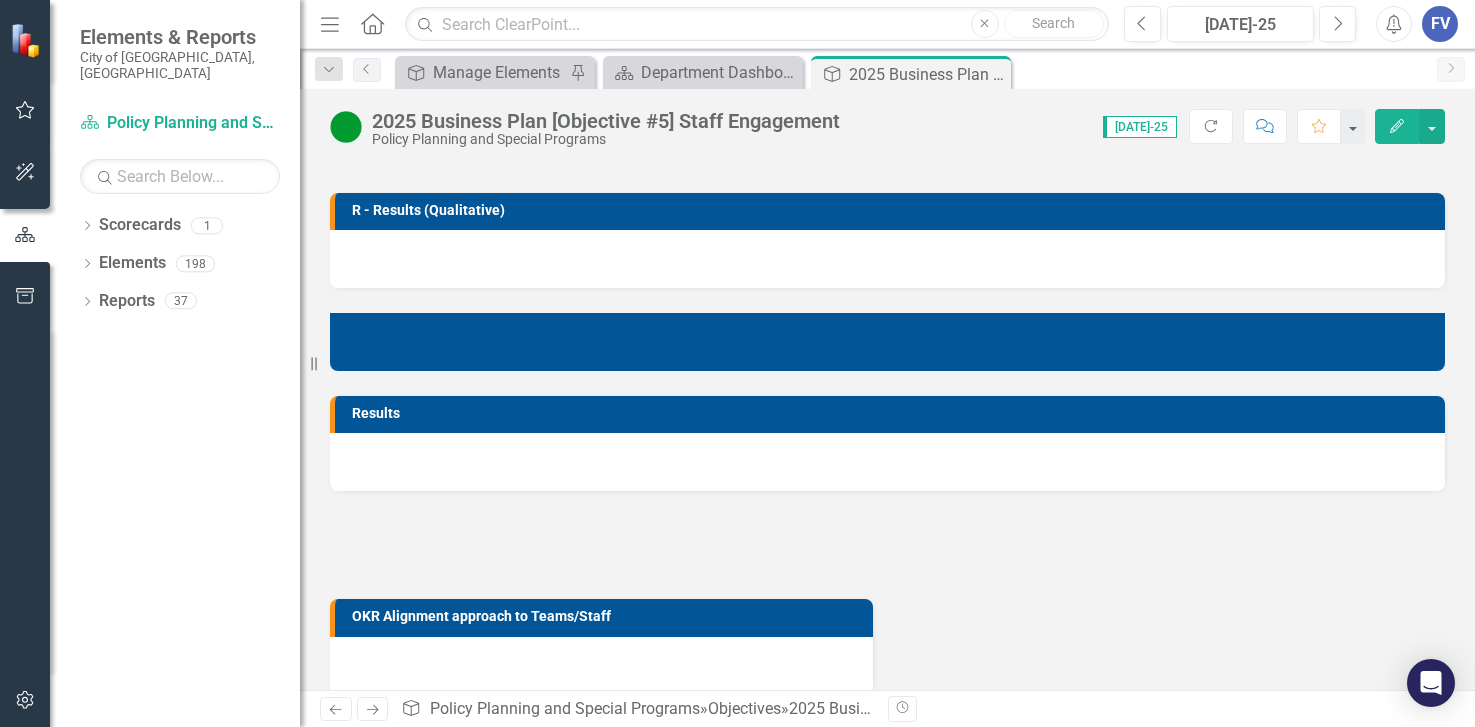 click on "Close" 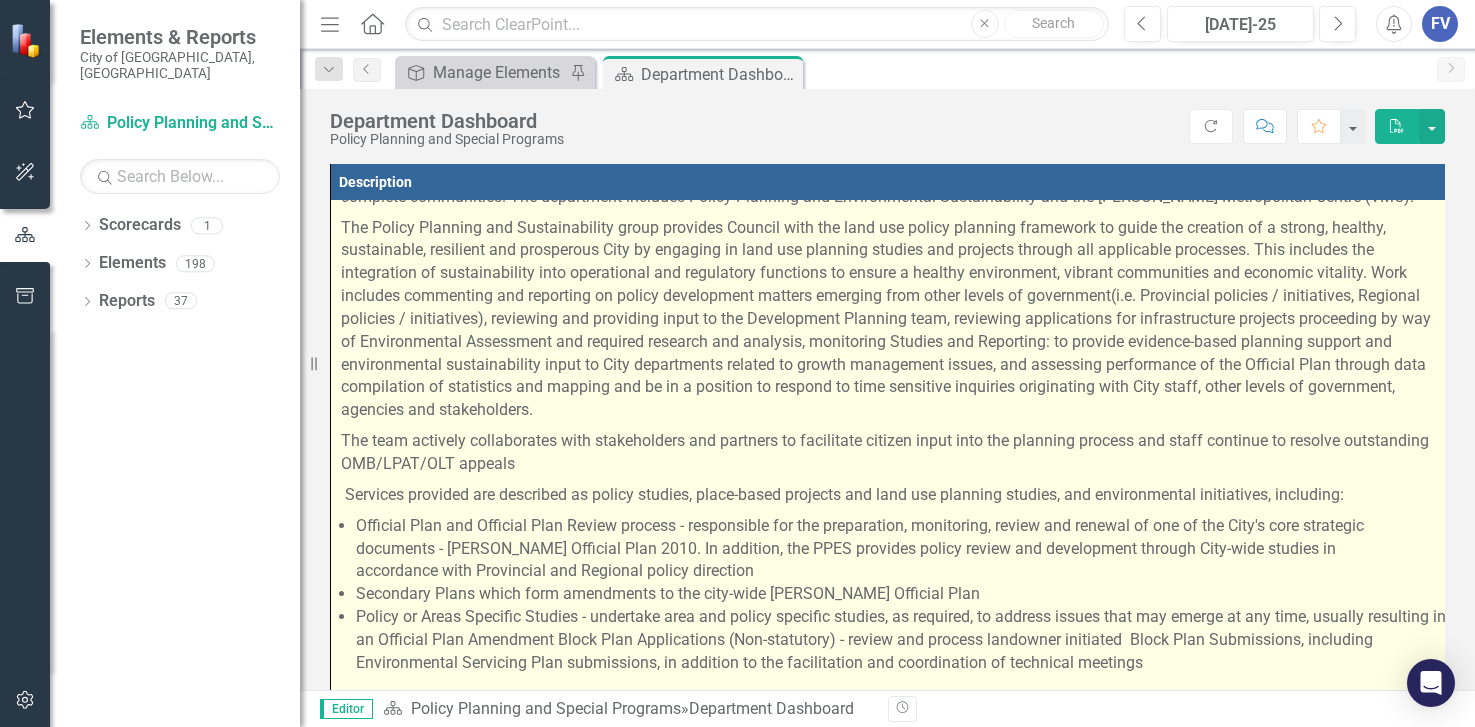 scroll, scrollTop: 0, scrollLeft: 0, axis: both 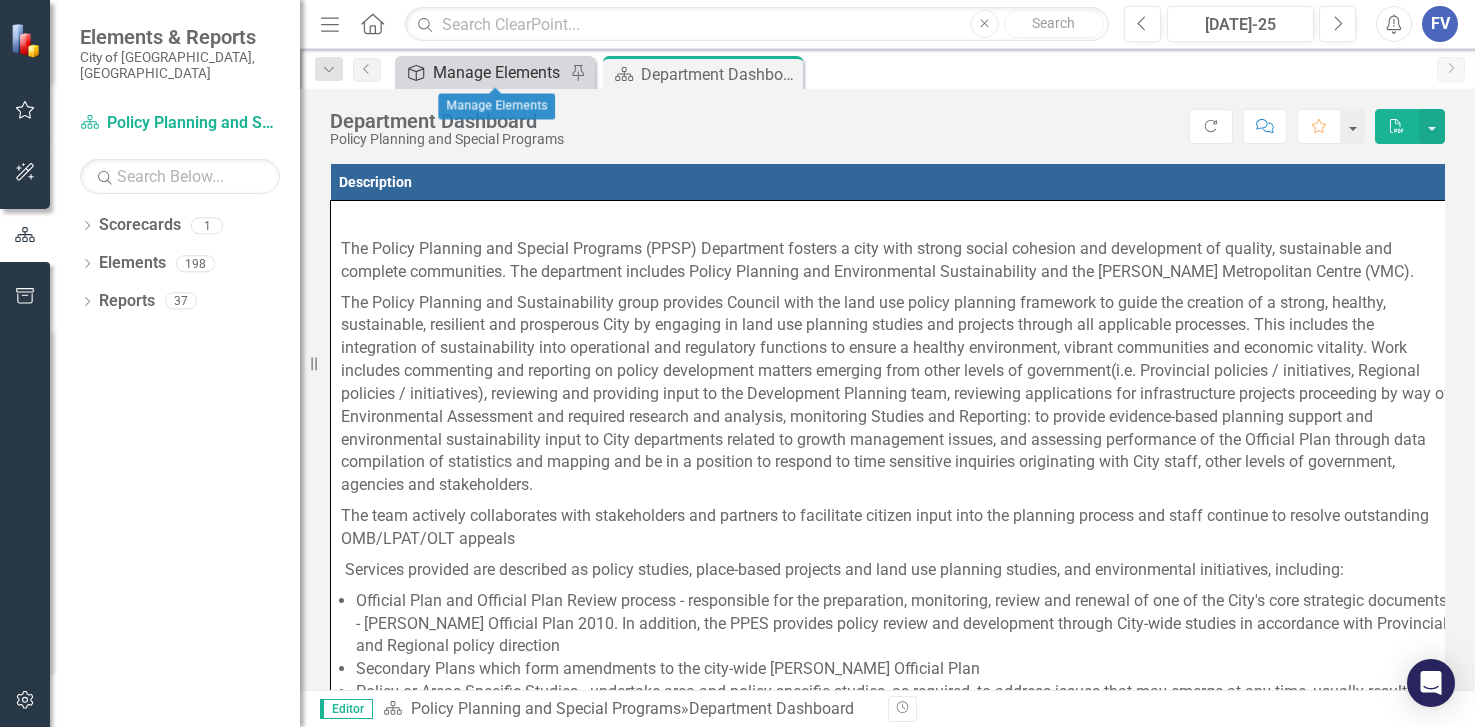click on "Manage Elements" at bounding box center (499, 72) 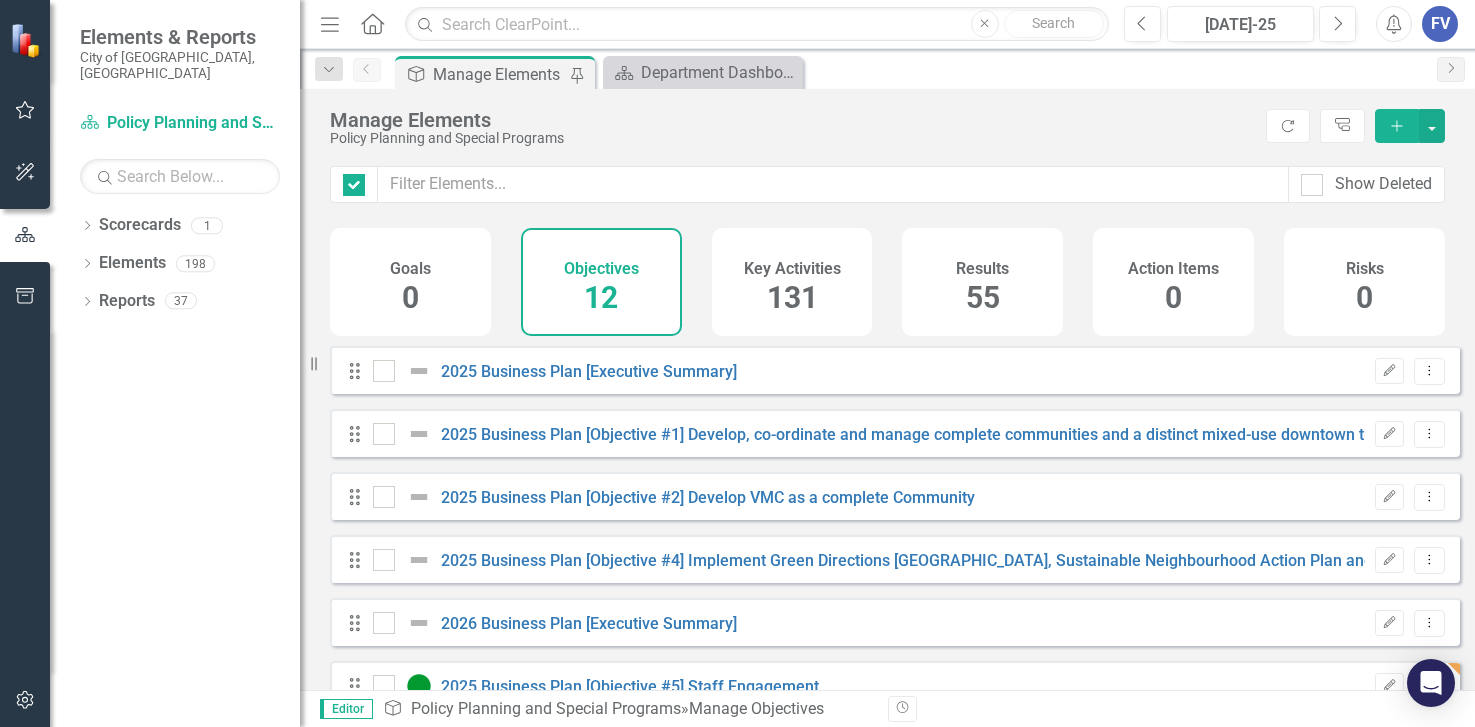 checkbox on "false" 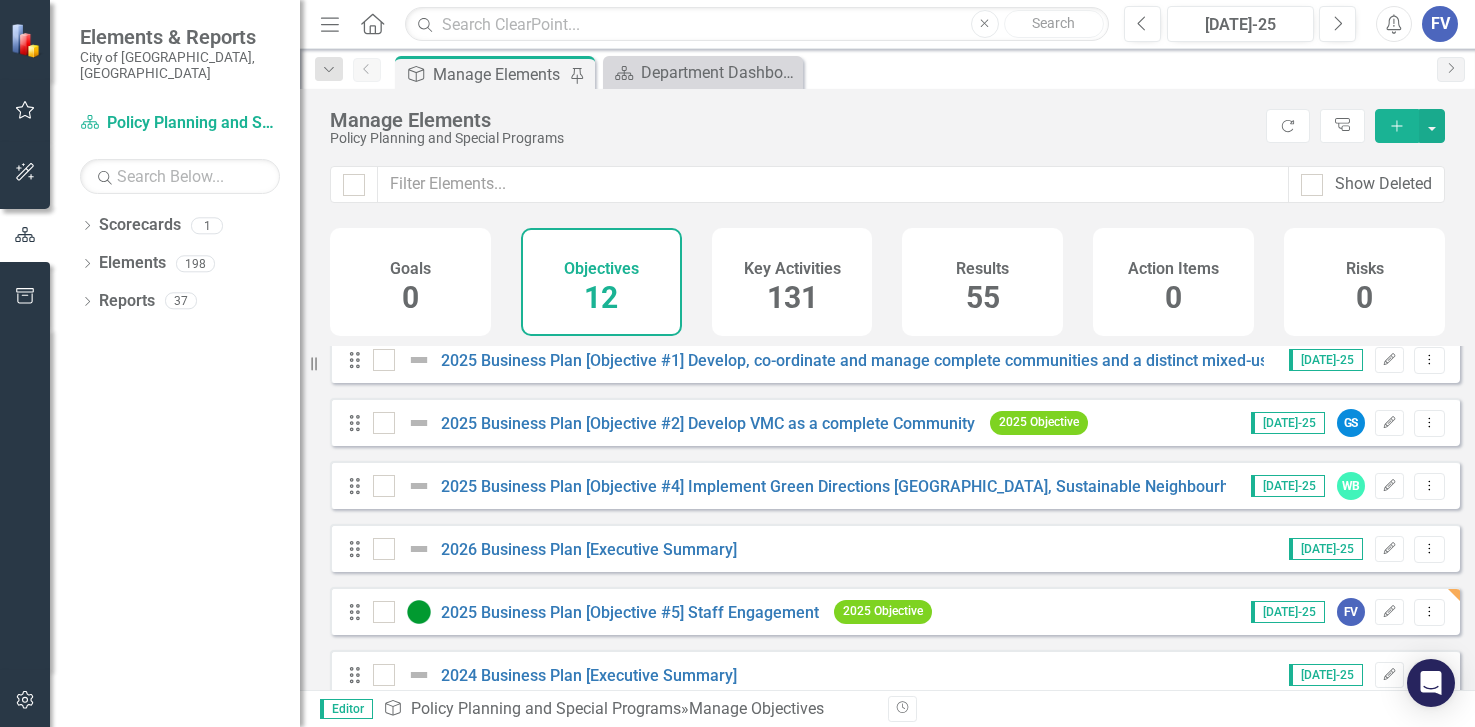 scroll, scrollTop: 0, scrollLeft: 0, axis: both 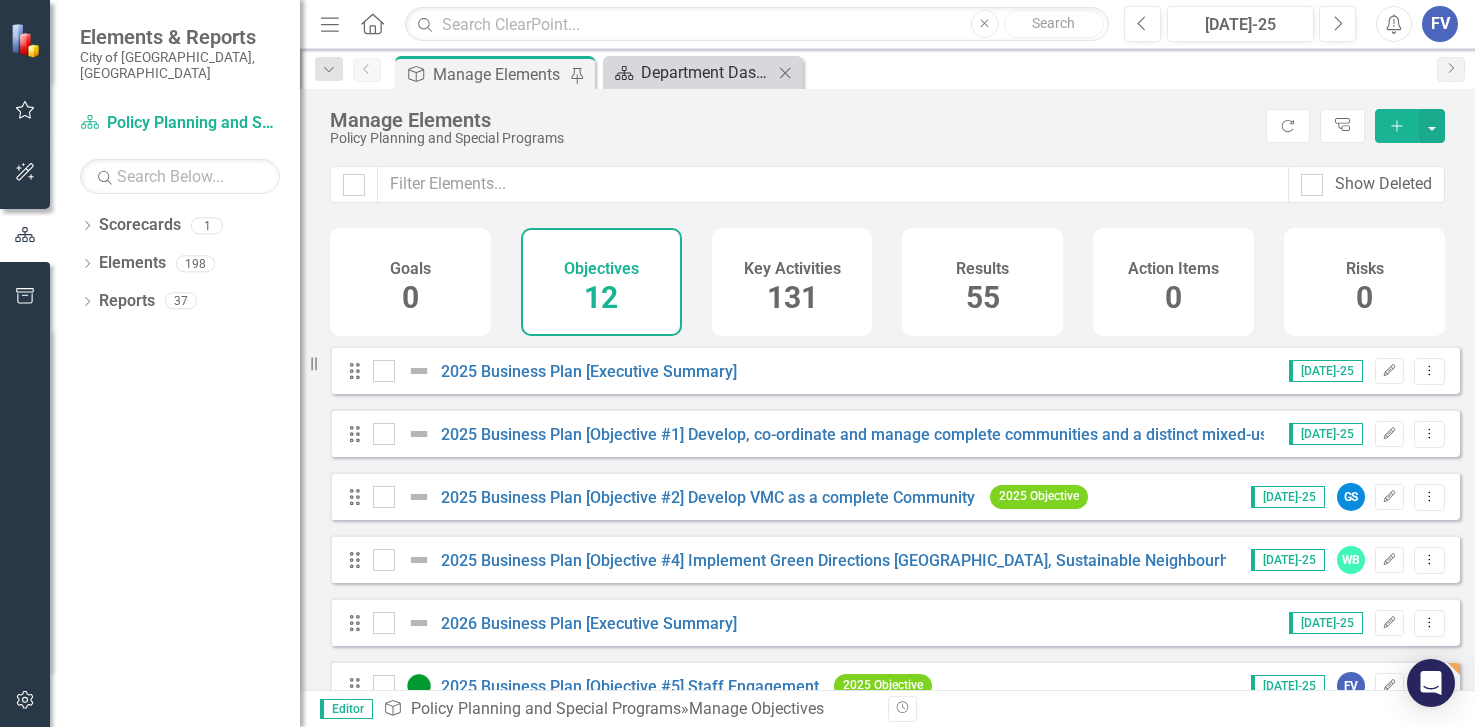 click on "Department Dashboard" at bounding box center [707, 72] 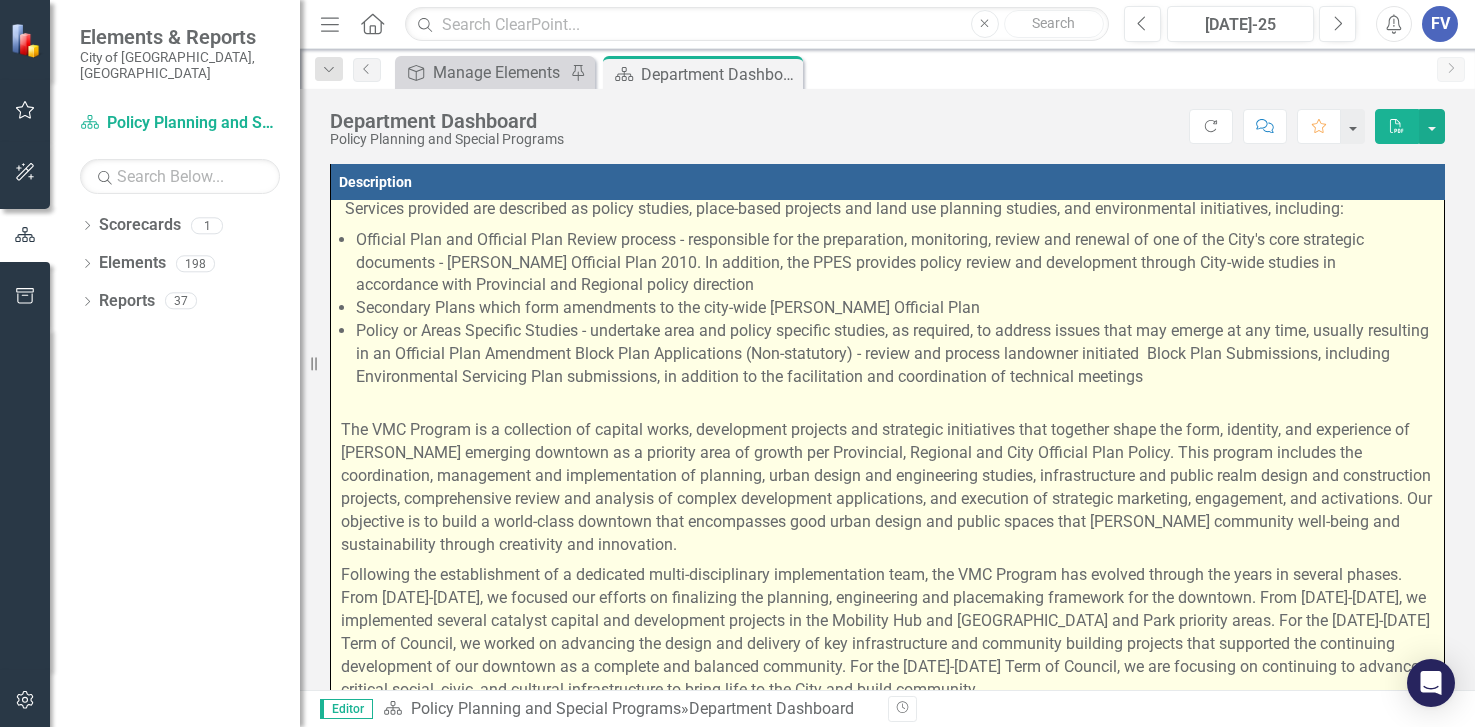 scroll, scrollTop: 374, scrollLeft: 0, axis: vertical 